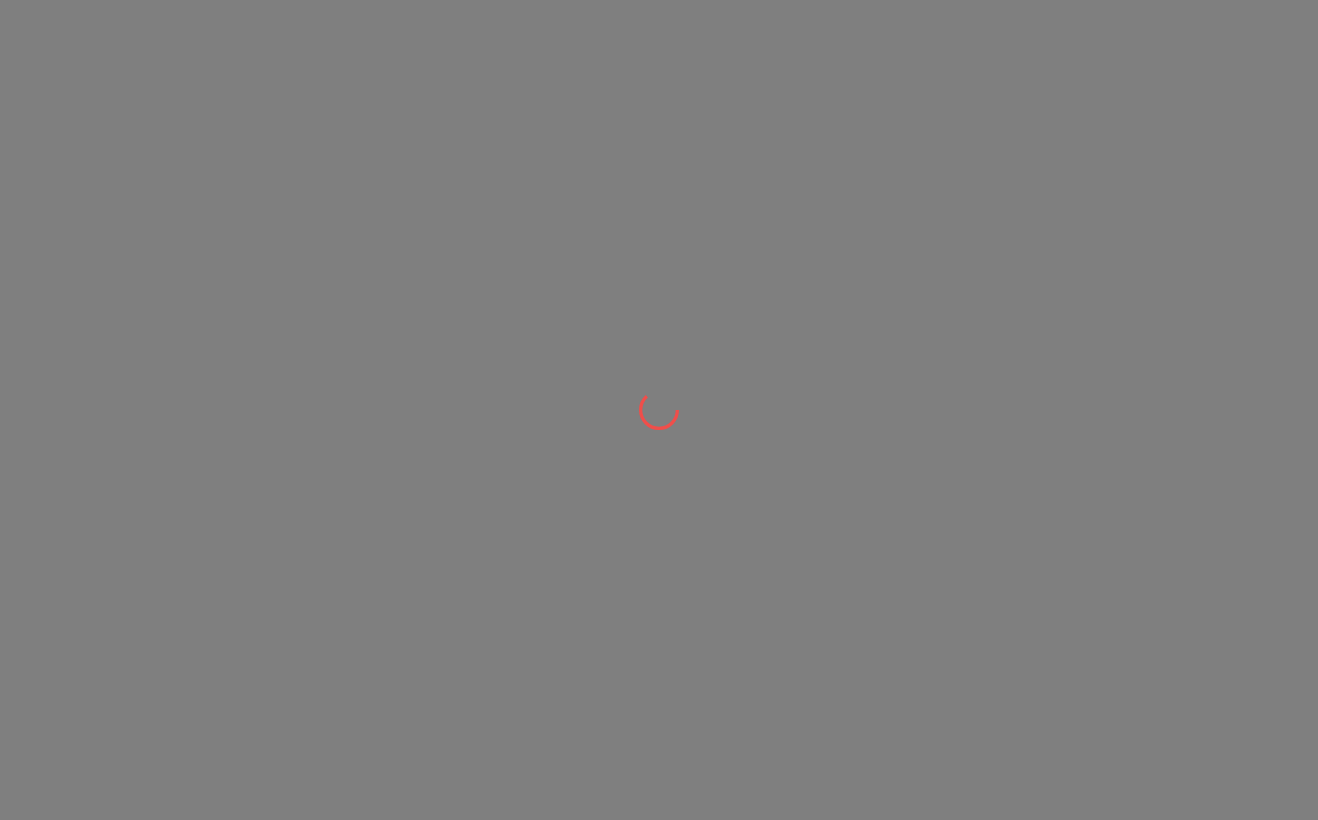 scroll, scrollTop: 0, scrollLeft: 0, axis: both 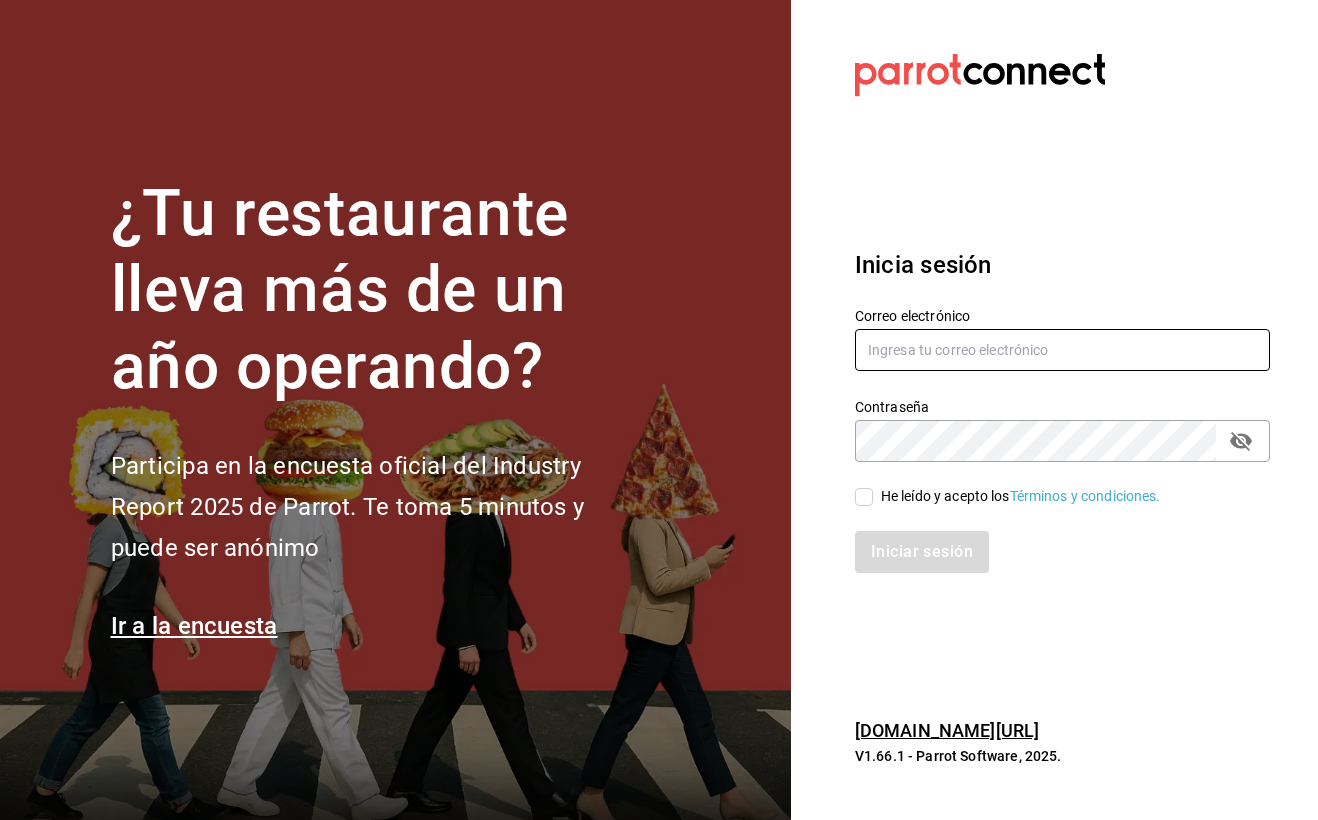 type on "[EMAIL_ADDRESS][DOMAIN_NAME]" 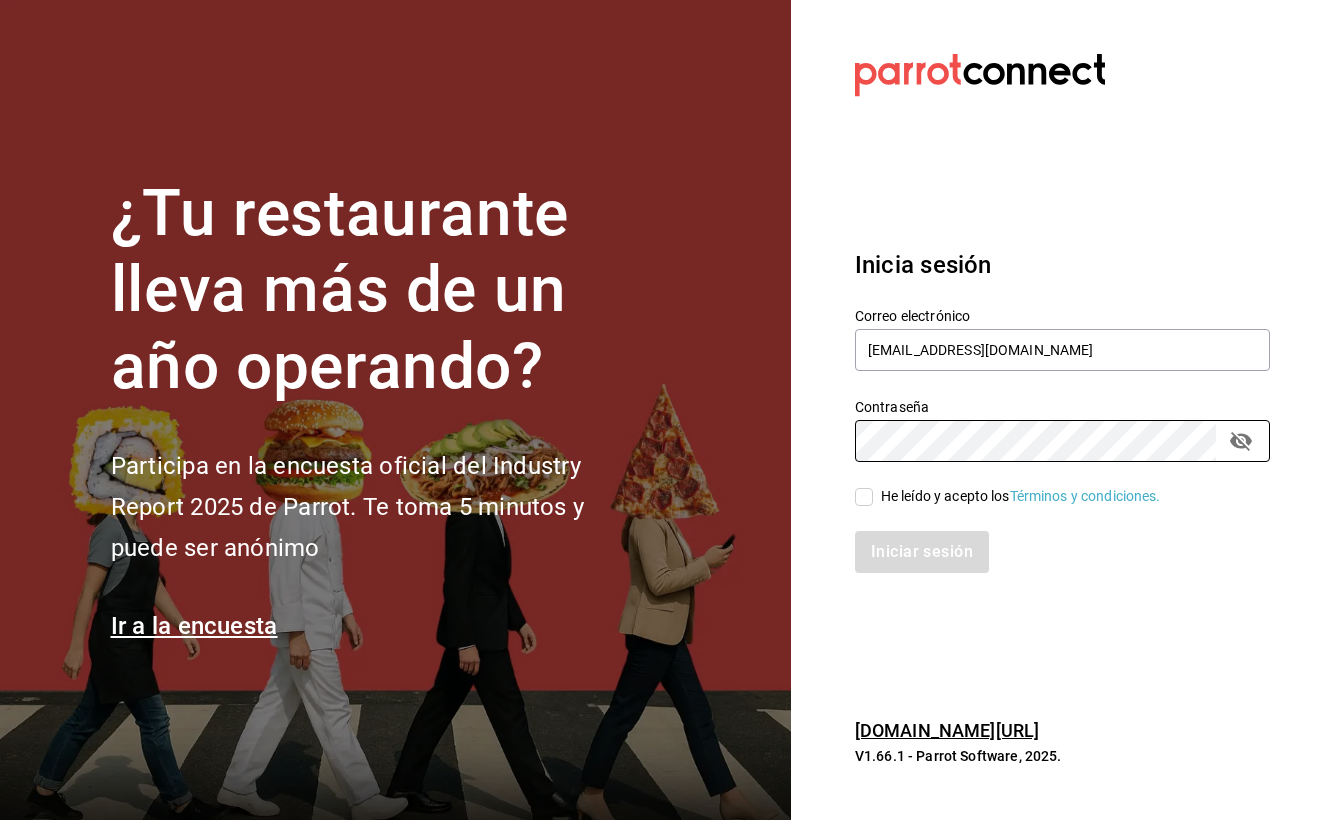 click on "He leído y acepto los  Términos y condiciones." at bounding box center (864, 497) 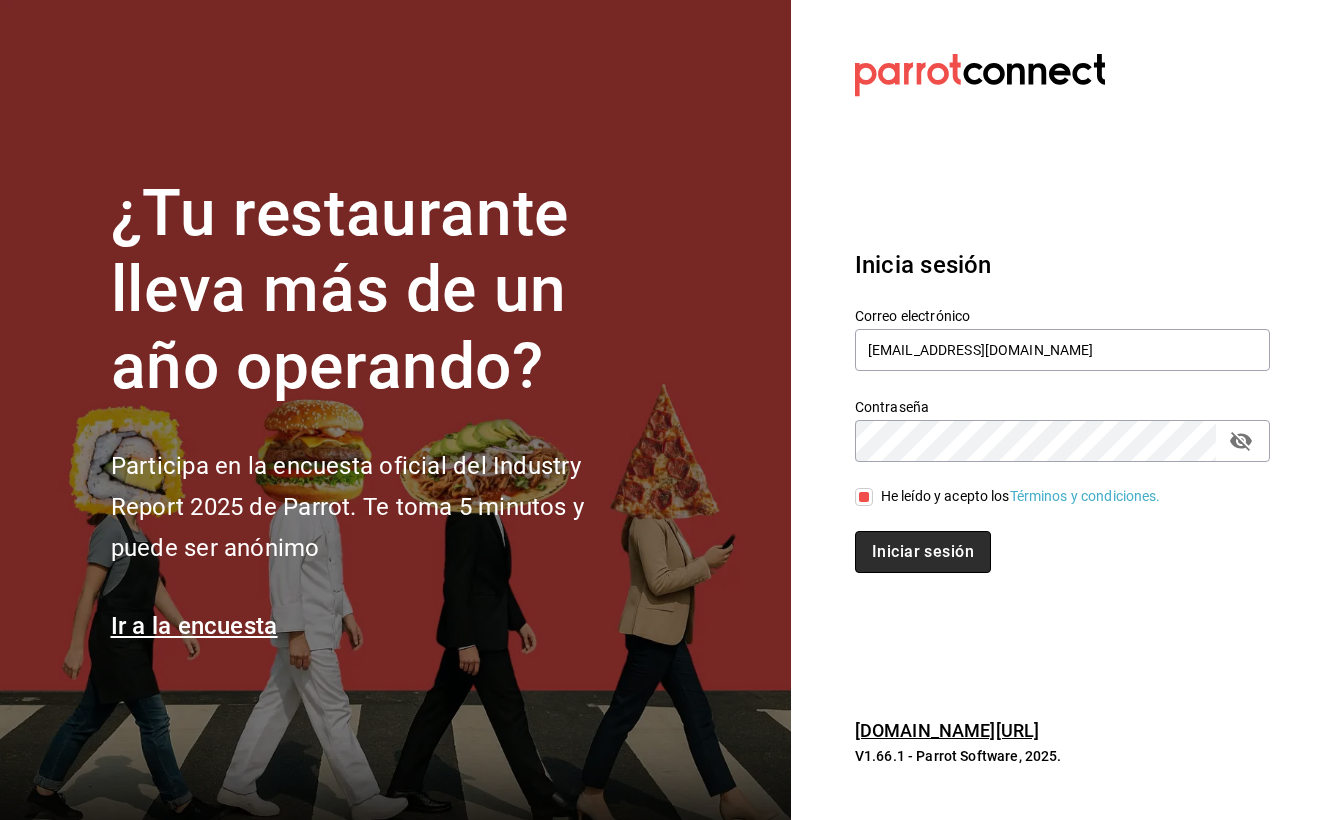 click on "Iniciar sesión" at bounding box center [923, 552] 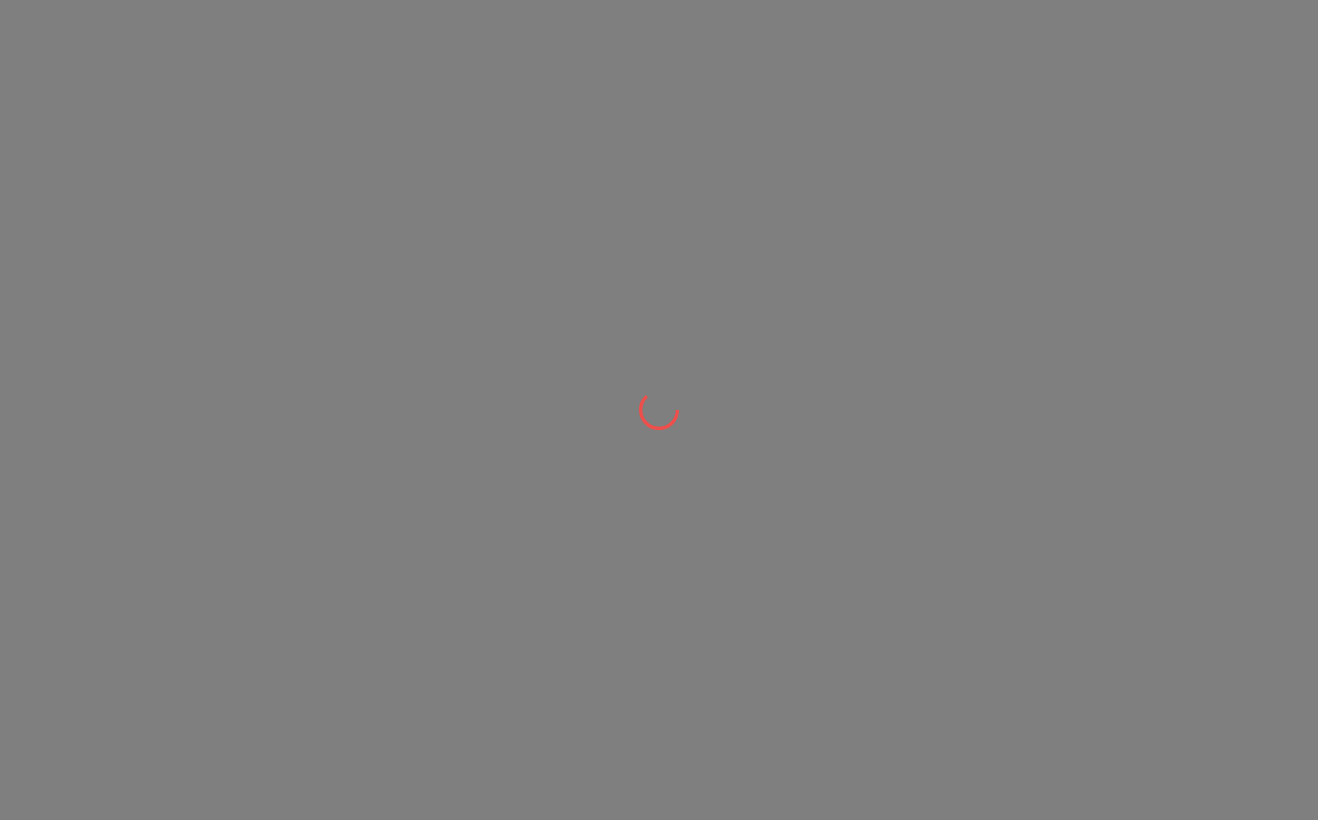 scroll, scrollTop: 0, scrollLeft: 0, axis: both 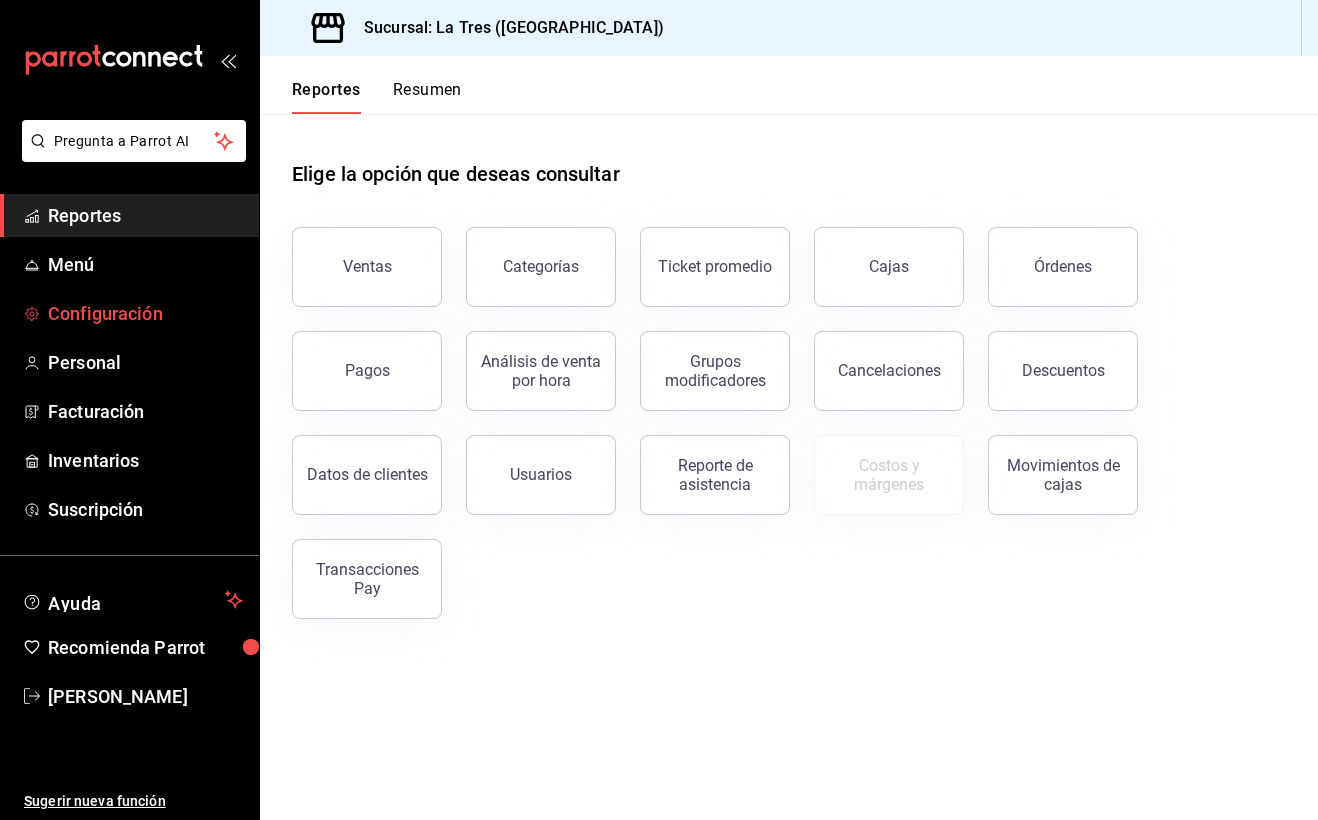 click on "Configuración" at bounding box center [145, 313] 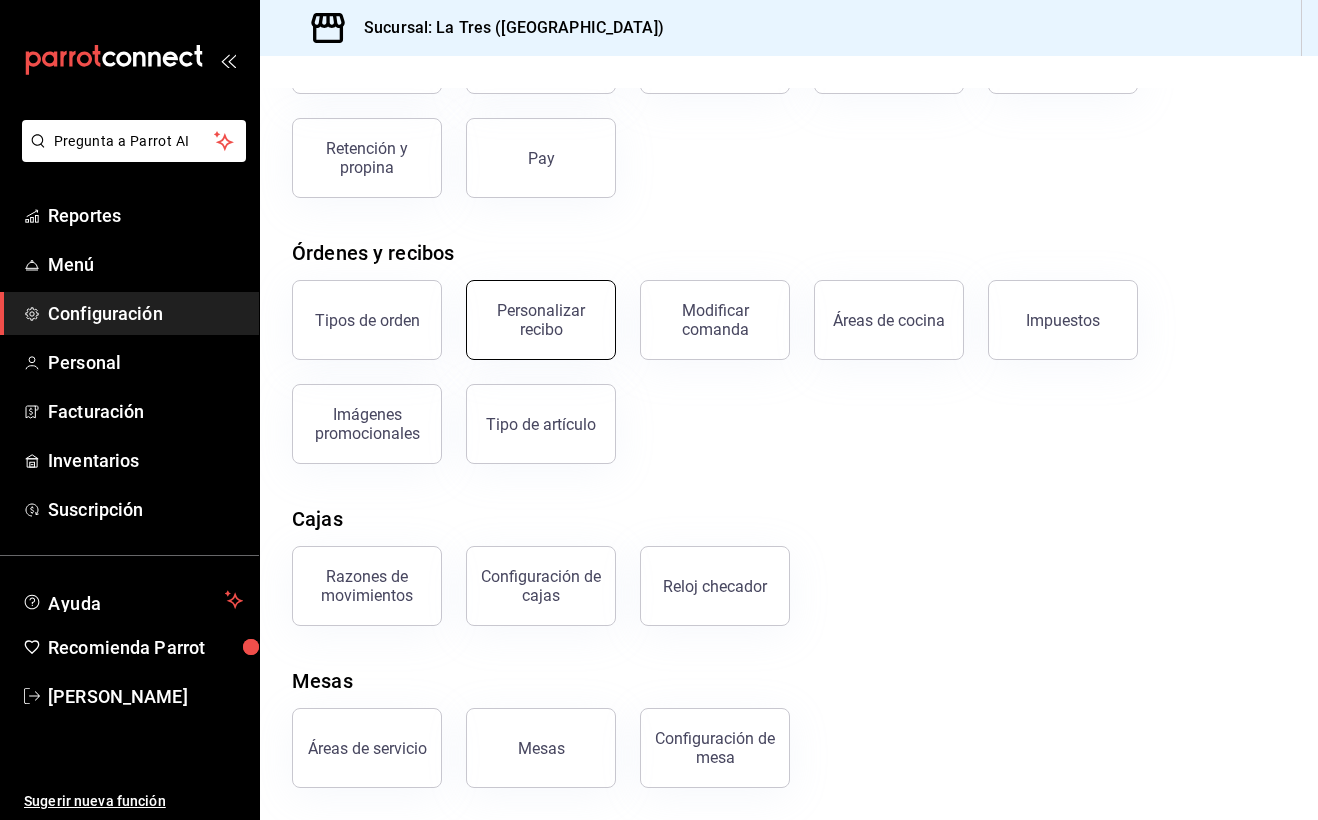 scroll, scrollTop: 194, scrollLeft: 0, axis: vertical 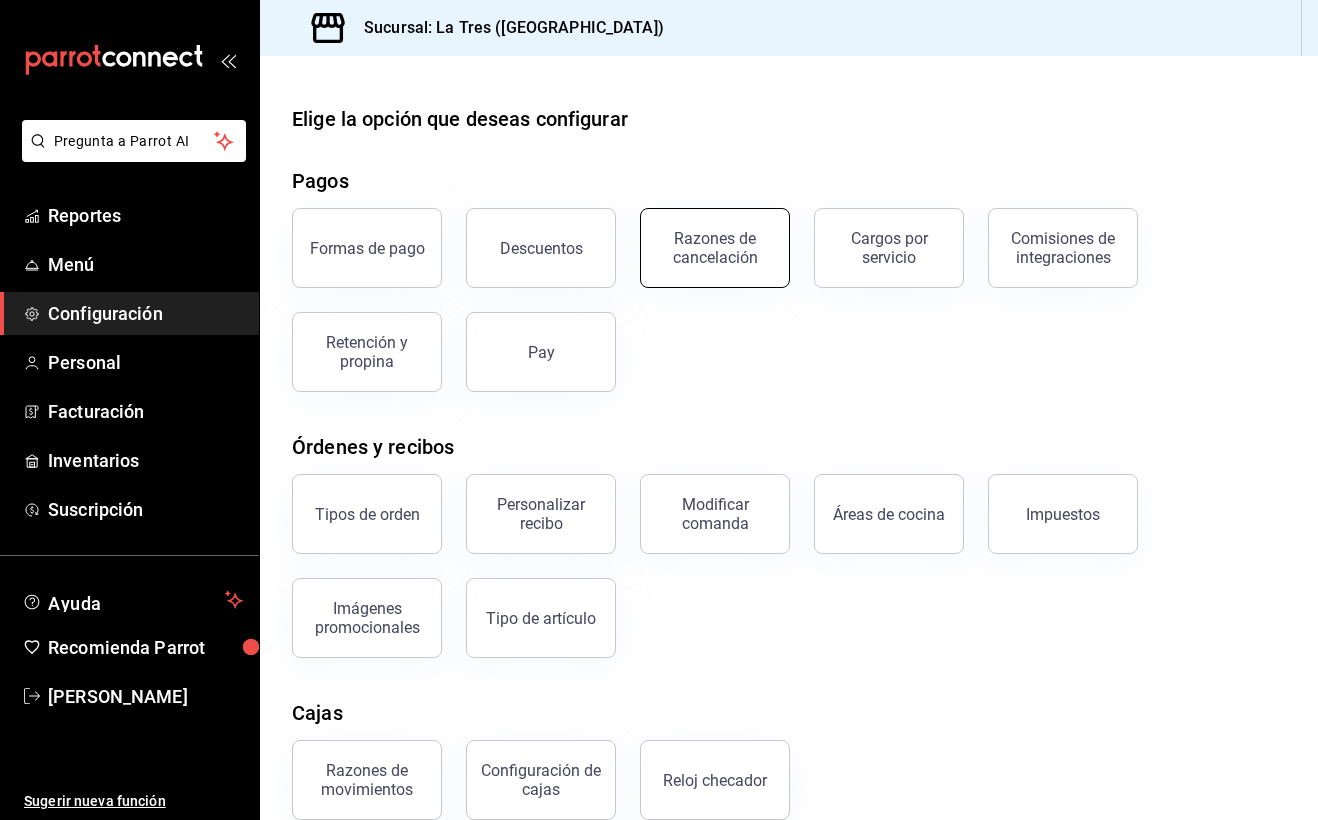 click on "Razones de cancelación" at bounding box center (715, 248) 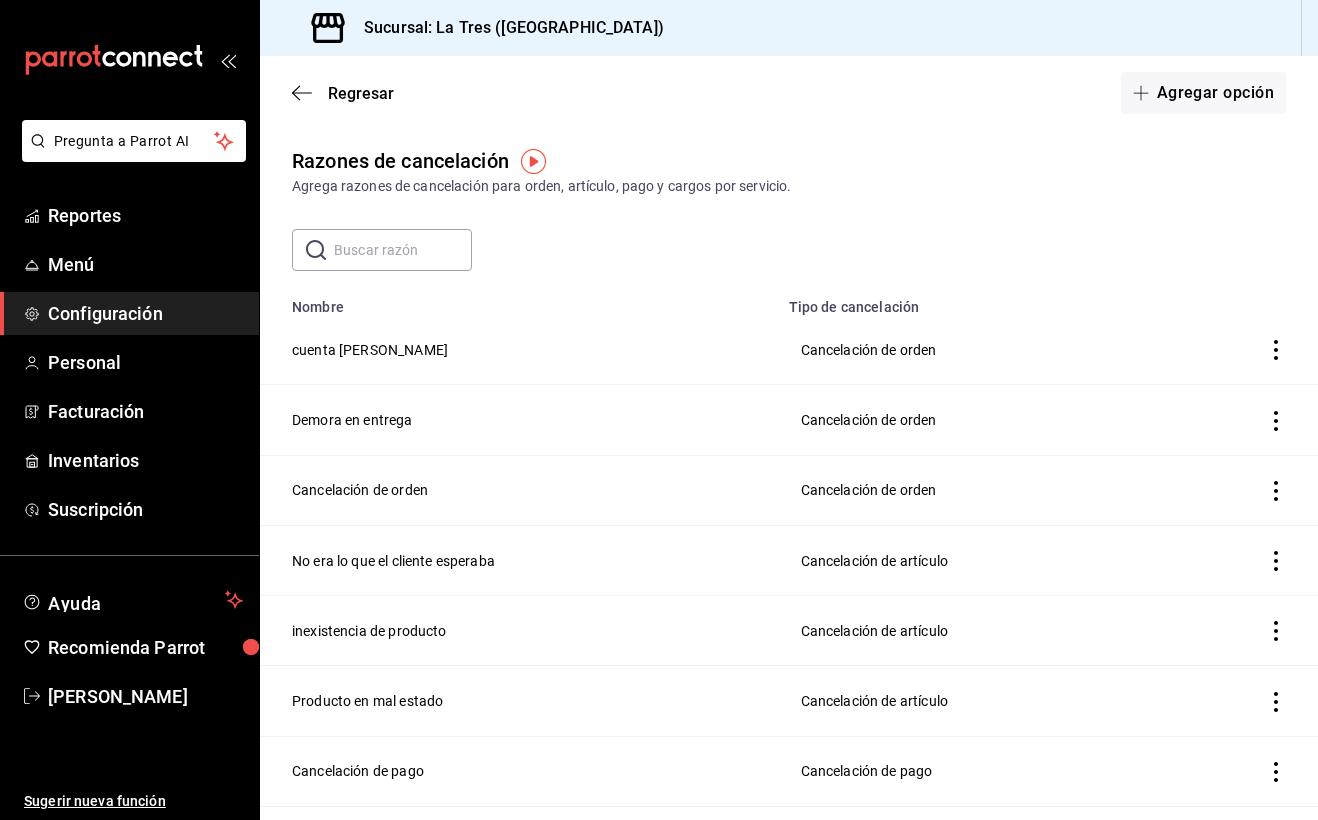 scroll, scrollTop: 0, scrollLeft: 0, axis: both 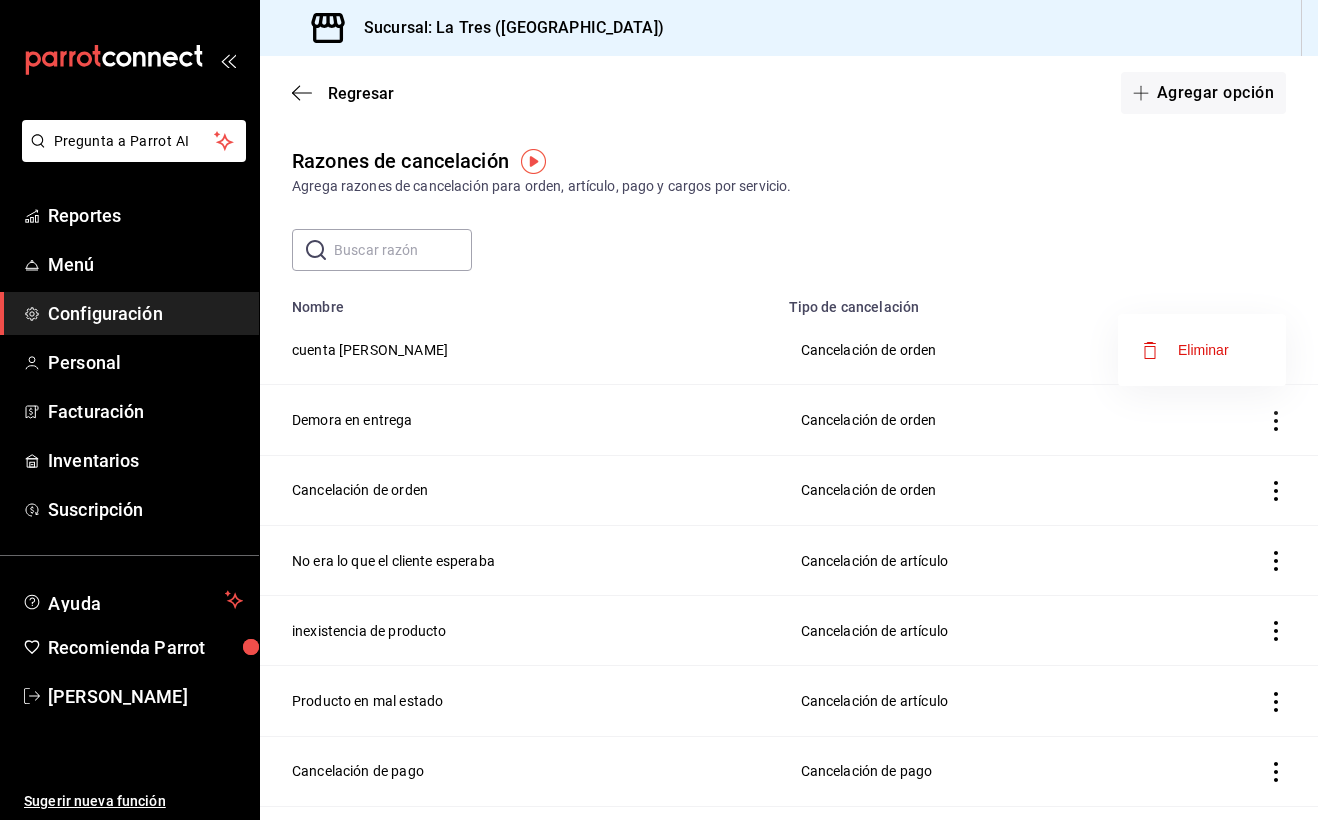 click at bounding box center (659, 410) 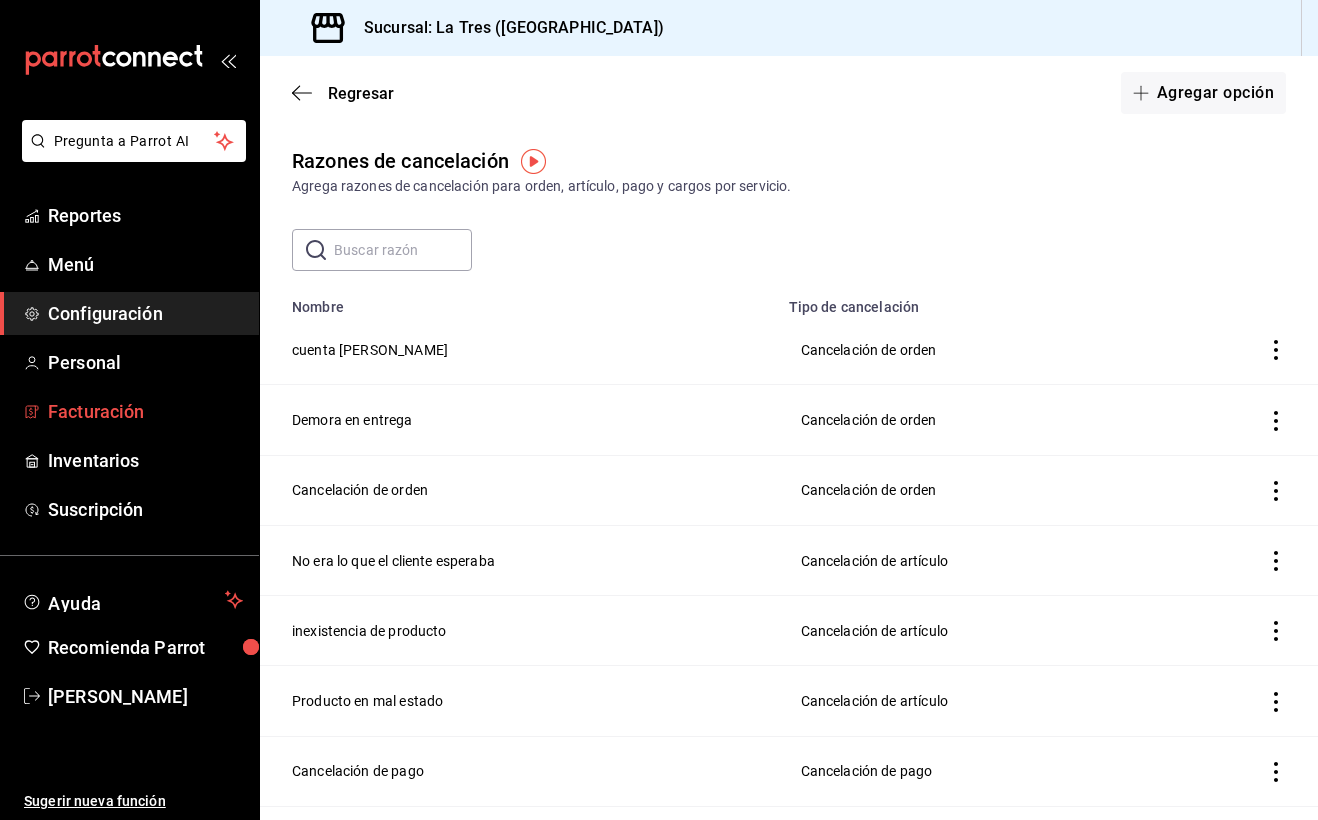 click on "Facturación" at bounding box center [145, 411] 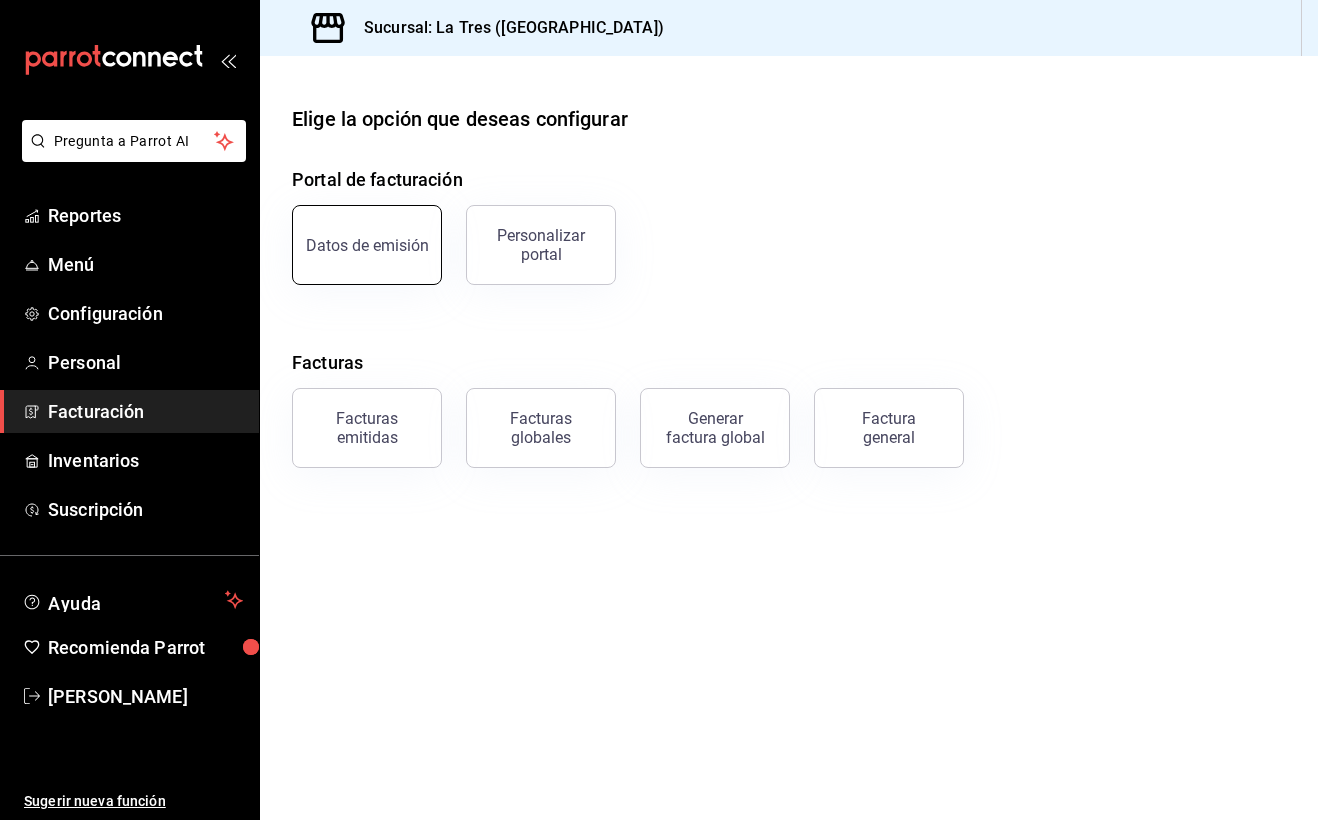 click on "Datos de emisión" at bounding box center (367, 245) 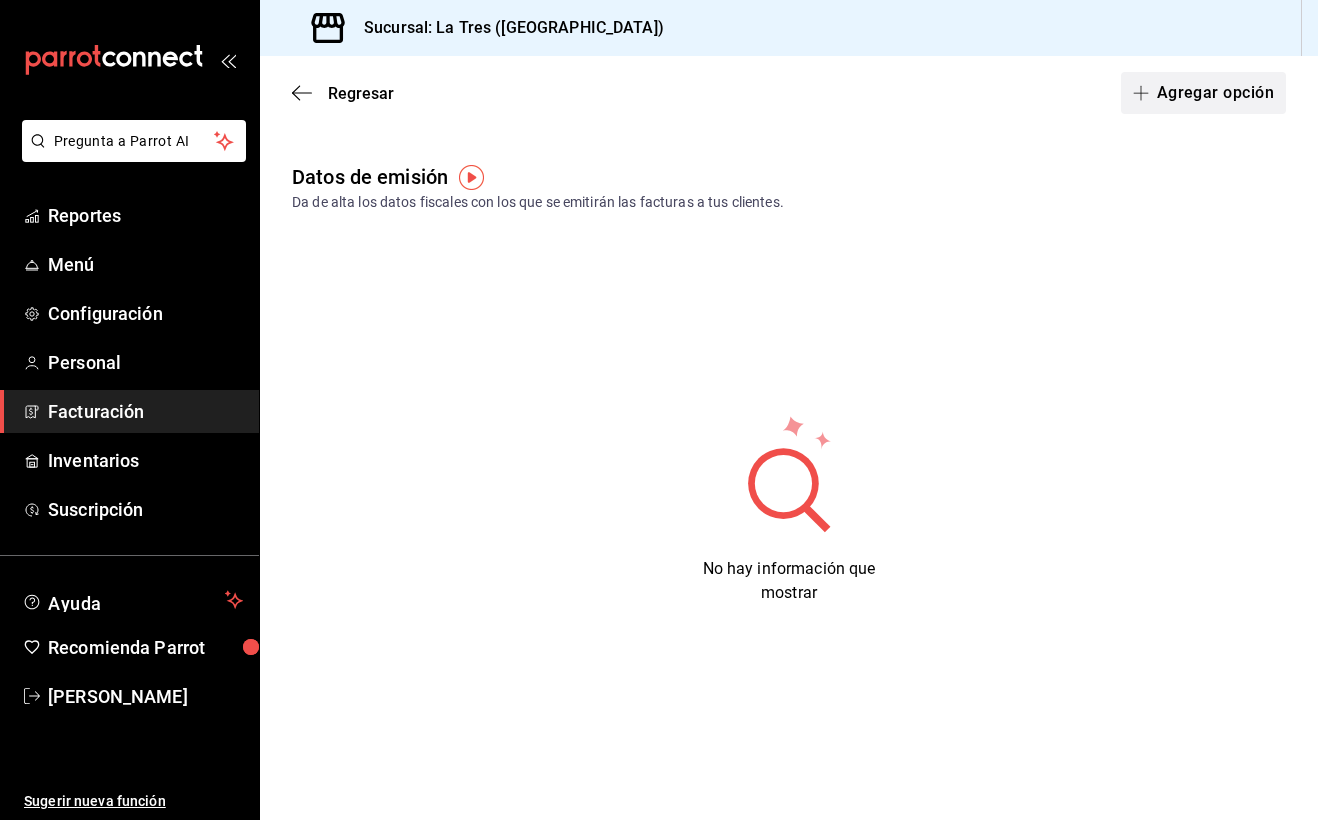click on "Agregar opción" at bounding box center [1203, 93] 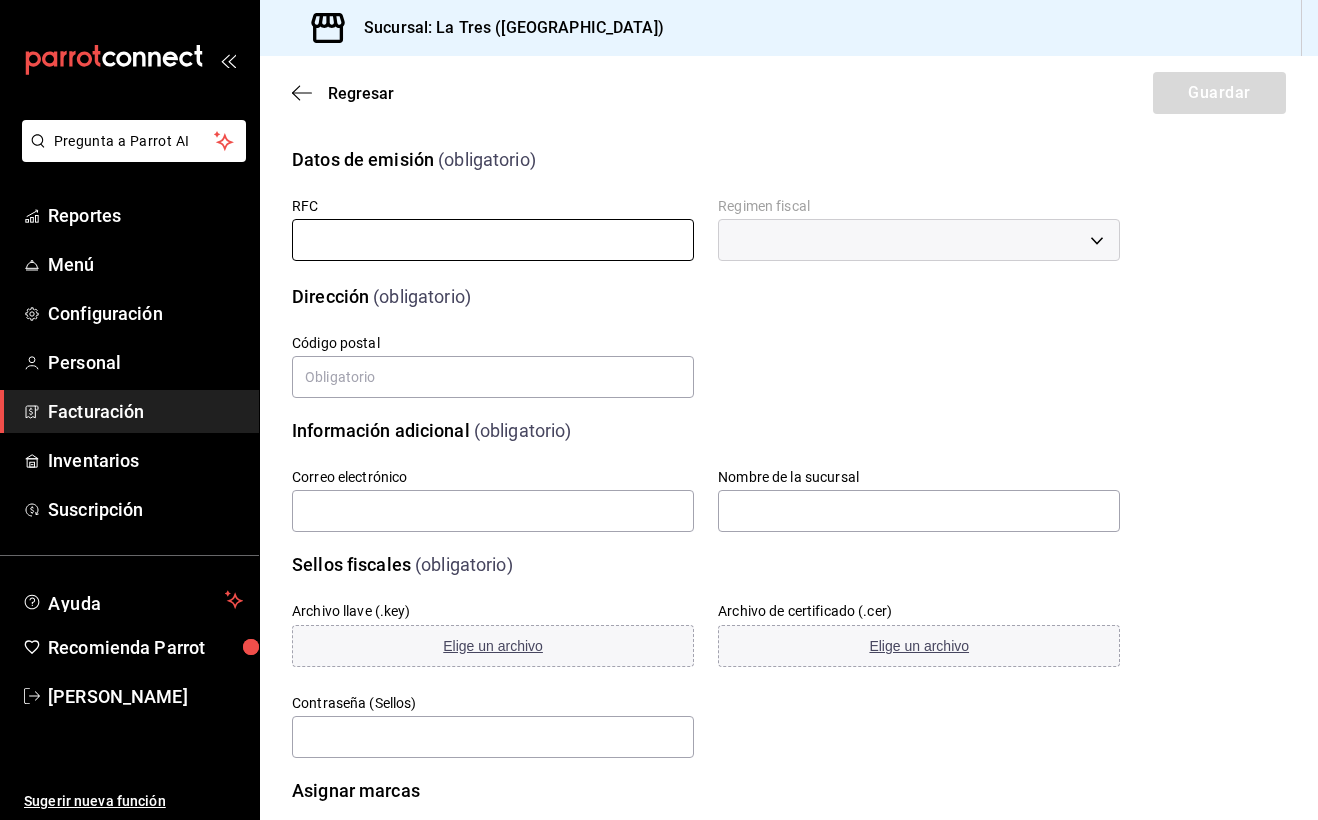 click at bounding box center [493, 240] 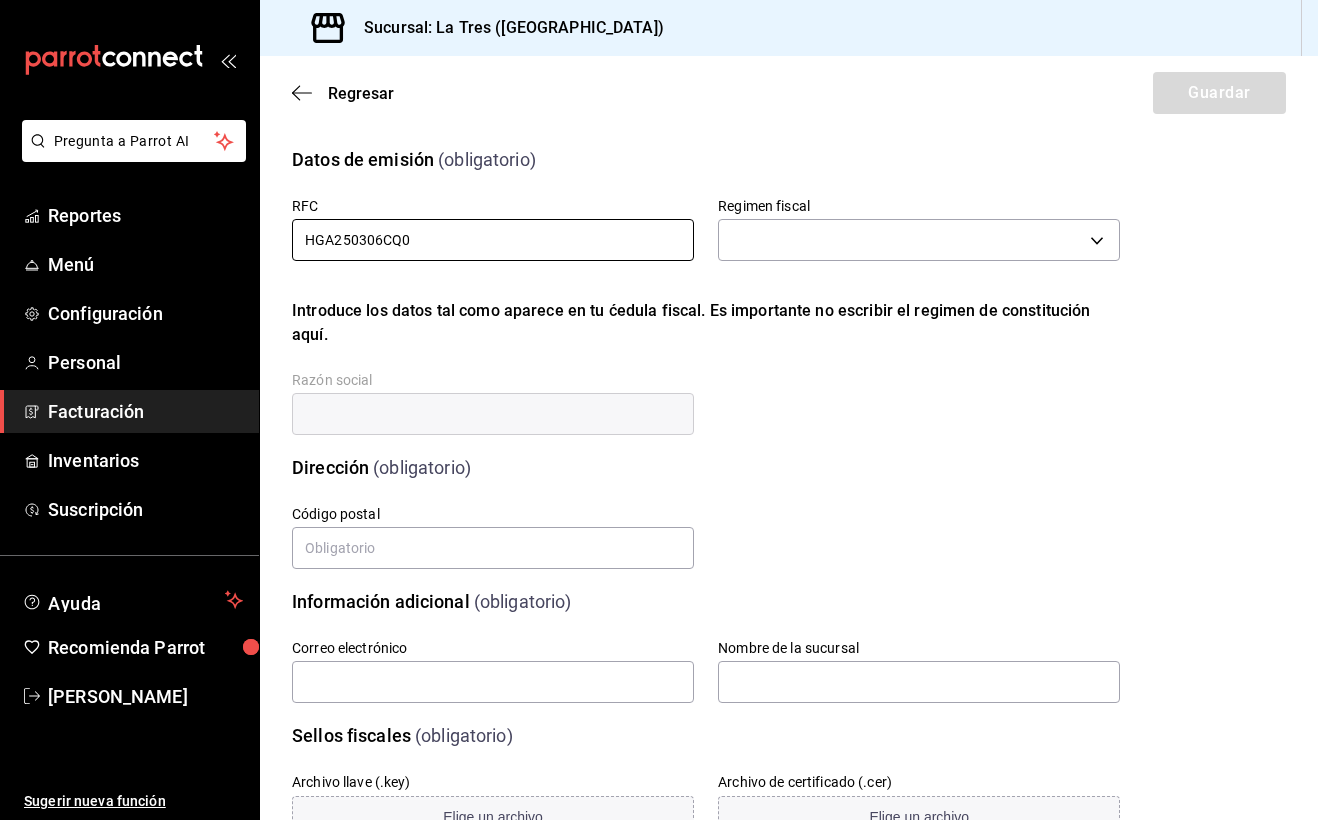 type on "HGA250306CQ0" 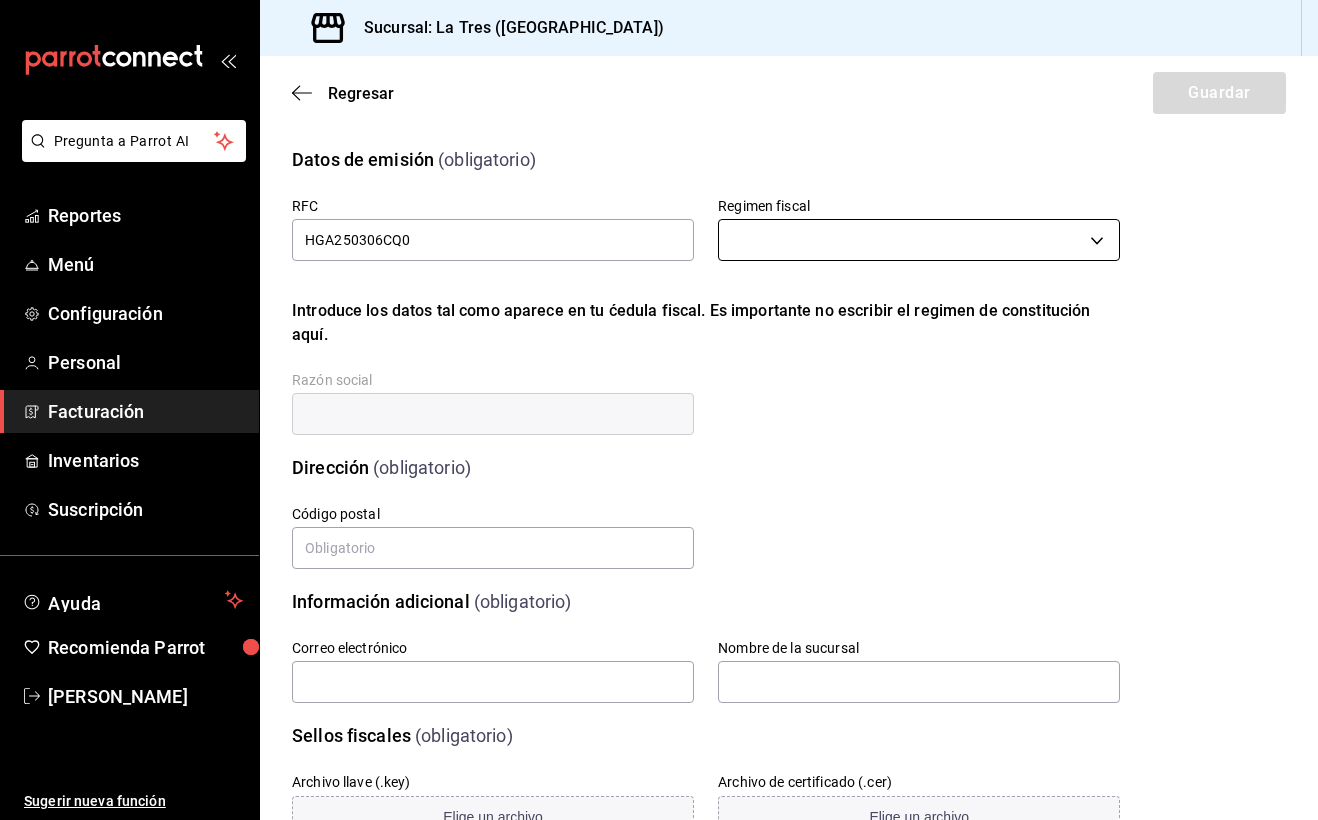 click on "Pregunta a Parrot AI Reportes   Menú   Configuración   Personal   Facturación   Inventarios   Suscripción   Ayuda Recomienda Parrot   [PERSON_NAME]   Sugerir nueva función   Sucursal: La Tres (NL) Regresar Guardar Datos de emisión (obligatorio) RFC HGA250306CQ0 Regimen fiscal ​ Introduce los datos tal como aparece en tu ćedula fiscal. Es importante no escribir el regimen de constitución aquí. Razón social Dirección (obligatorio) Calle # exterior # interior Código postal Estado Elige una opción 0 Municipio Elige una opción 0 Colonia Elige una opción 0 Información adicional (obligatorio) Correo electrónico Nombre de la sucursal Sellos fiscales (obligatorio) Archivo llave (.key) Elige un archivo Archivo de certificado (.cer) Elige un archivo Contraseña (Sellos) Asignar marcas Marcas GANA 1 MES GRATIS EN TU SUSCRIPCIÓN AQUÍ Ver video tutorial Ir a video Pregunta a Parrot AI Reportes   Menú   Configuración   Personal   Facturación   Inventarios   Suscripción   Ayuda Recomienda Parrot" at bounding box center (659, 410) 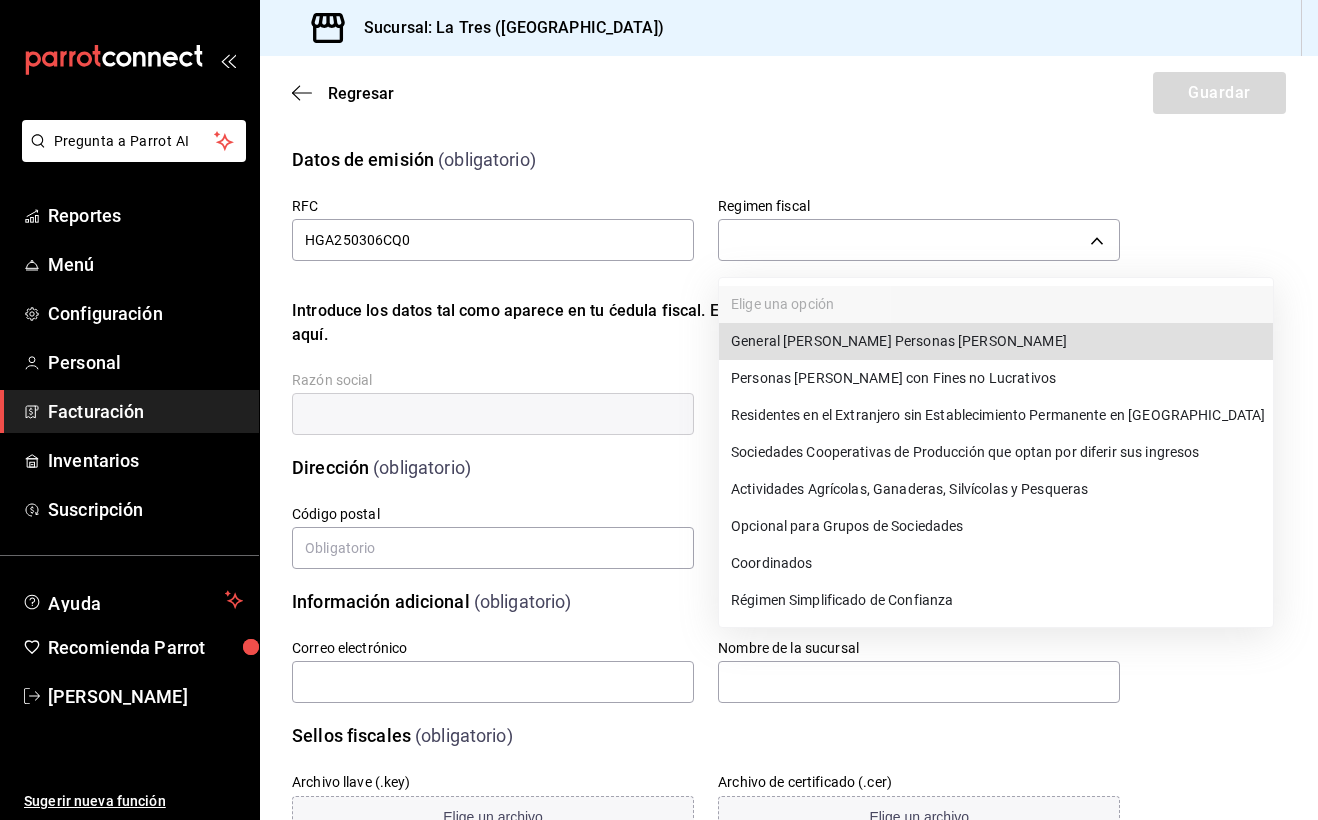 click on "General [PERSON_NAME] Personas [PERSON_NAME]" at bounding box center (996, 341) 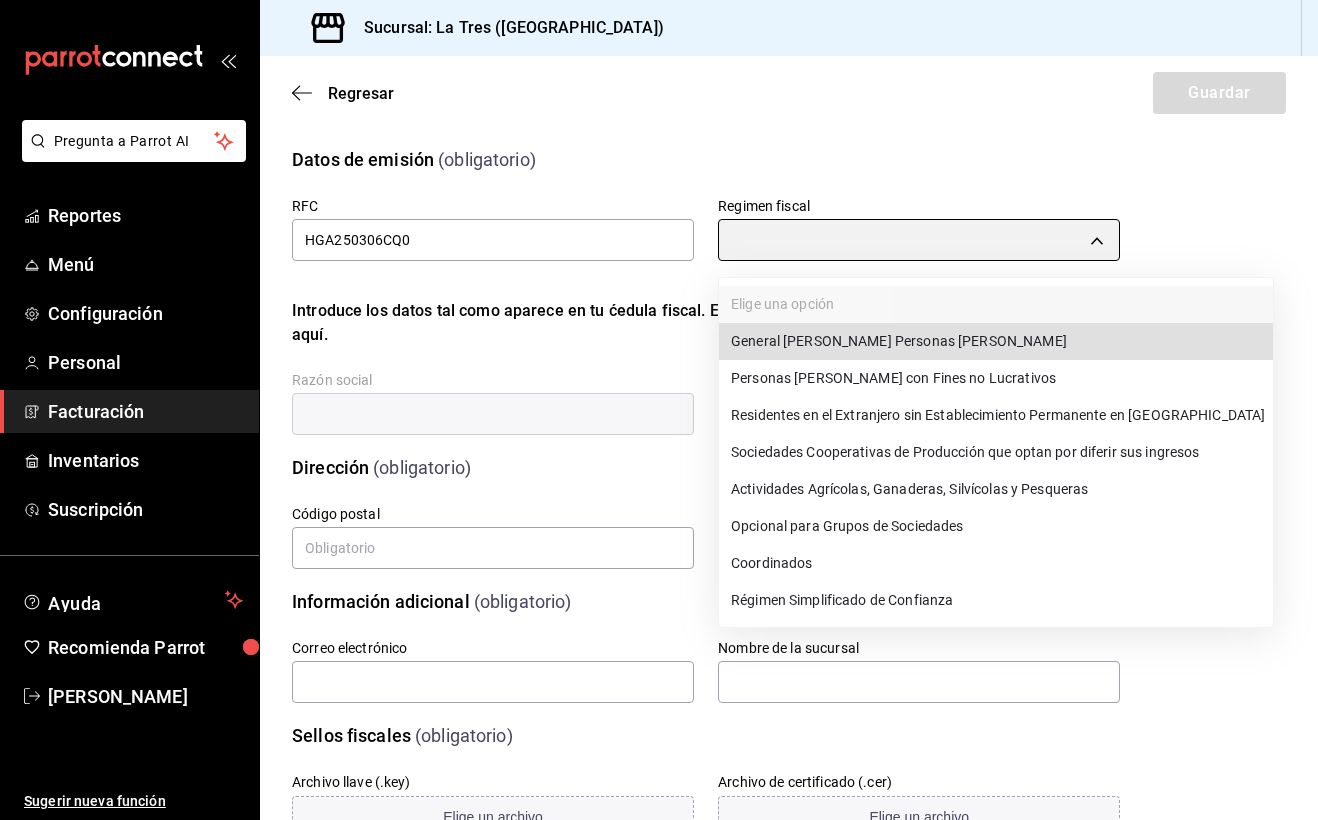 type on "601" 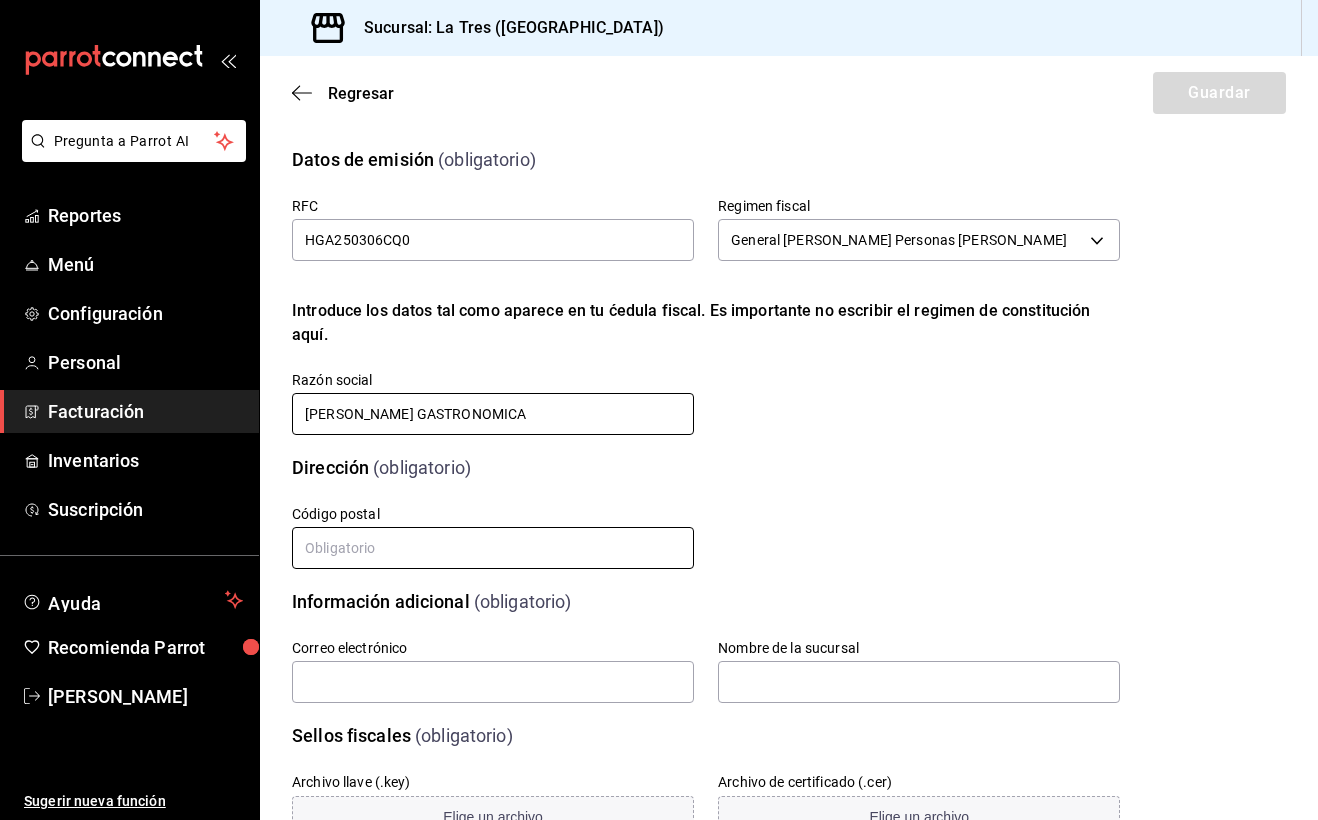 type on "[PERSON_NAME] GASTRONOMICA" 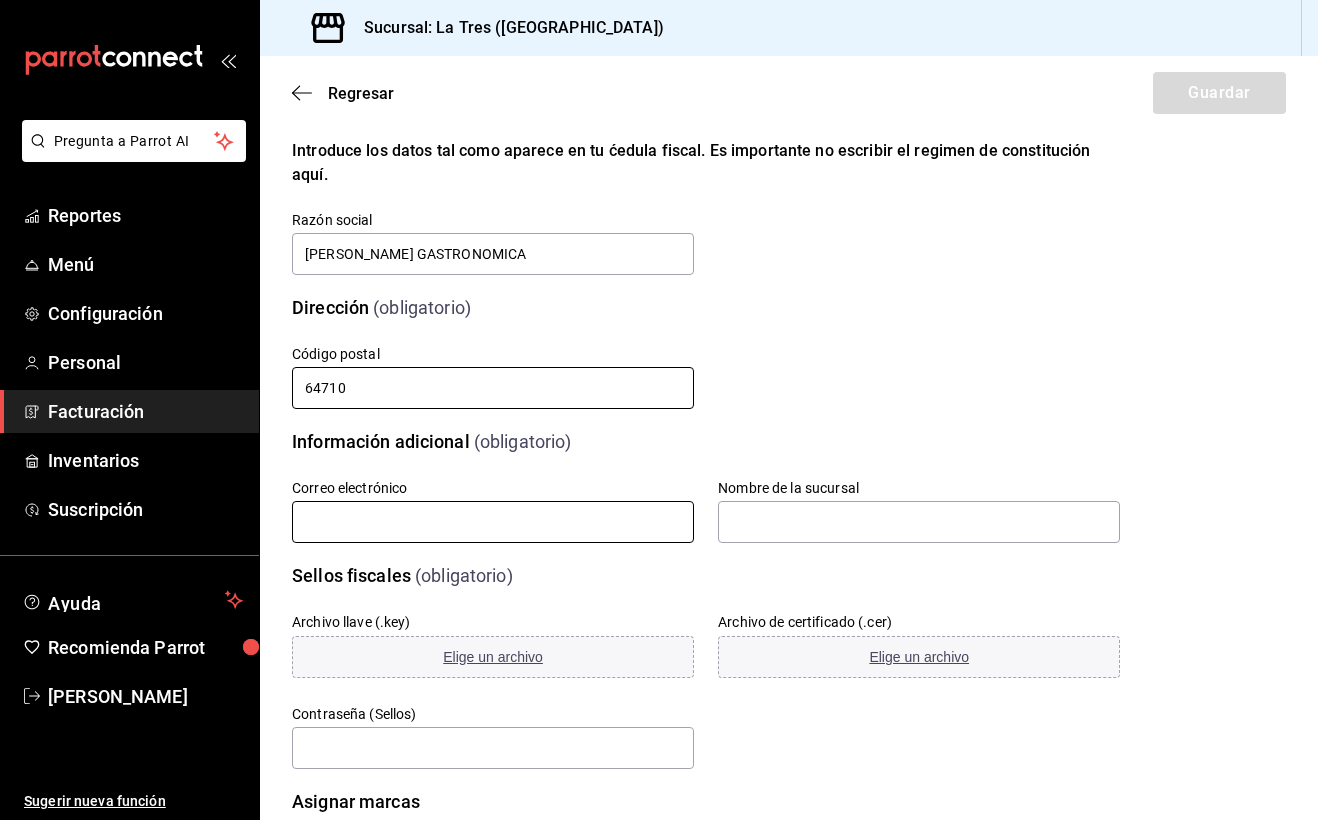 scroll, scrollTop: 177, scrollLeft: 0, axis: vertical 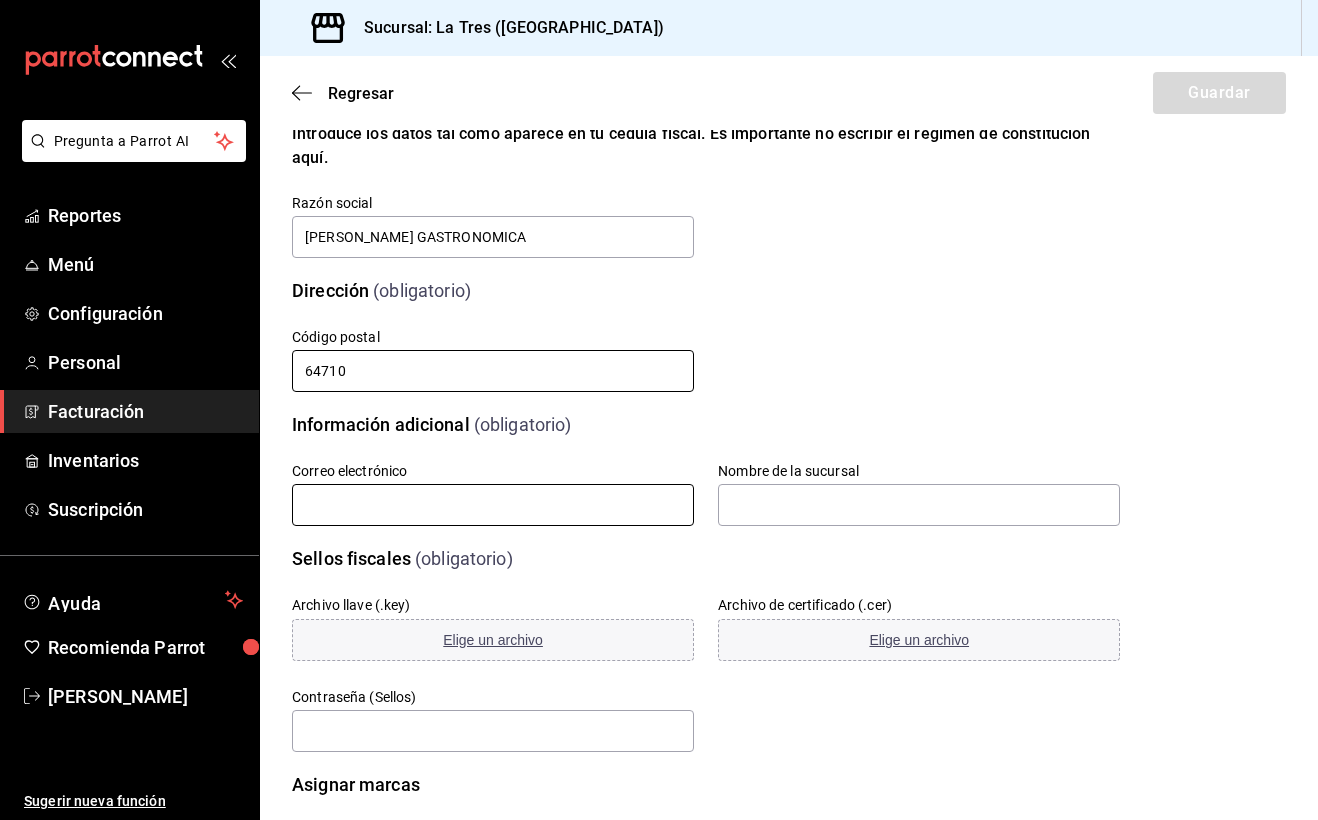 type on "64710" 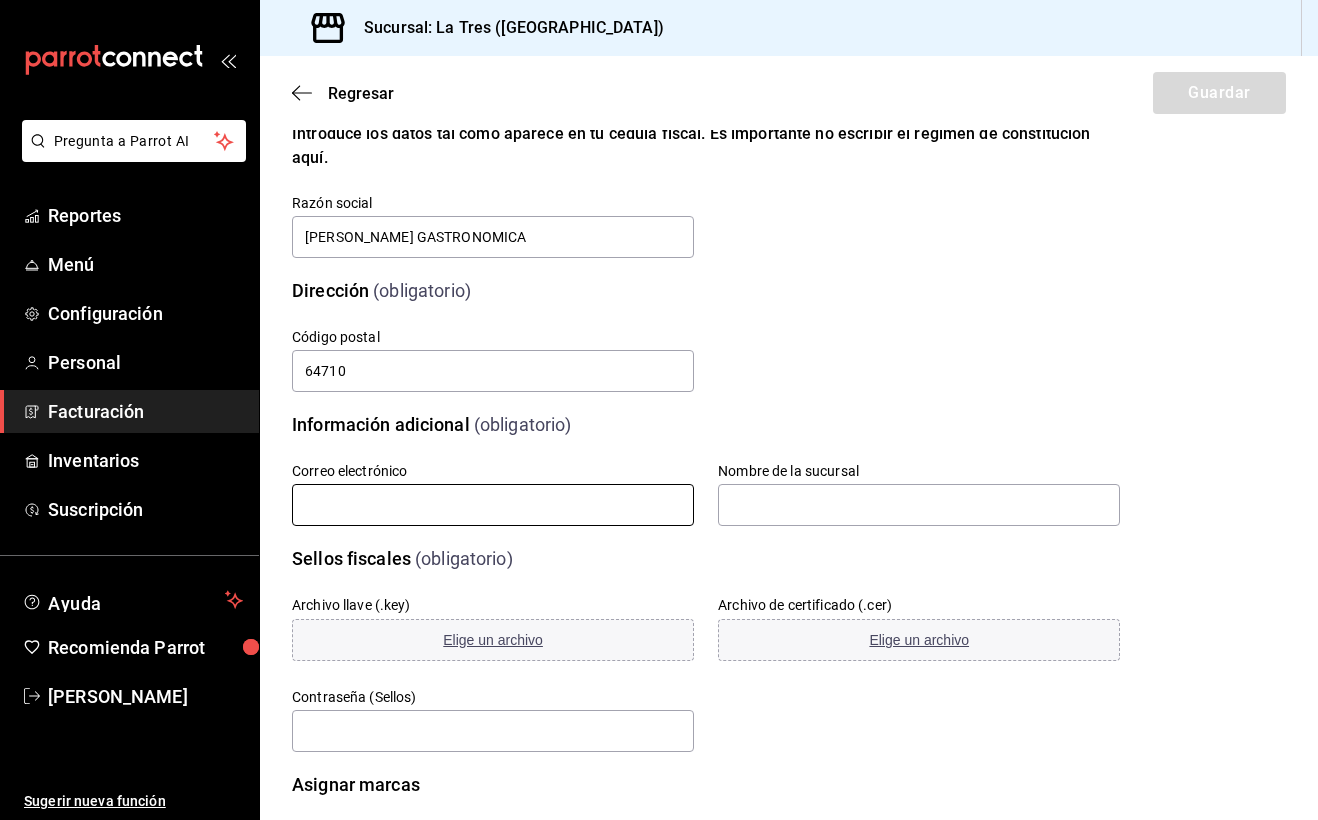 type on "[EMAIL_ADDRESS][DOMAIN_NAME]" 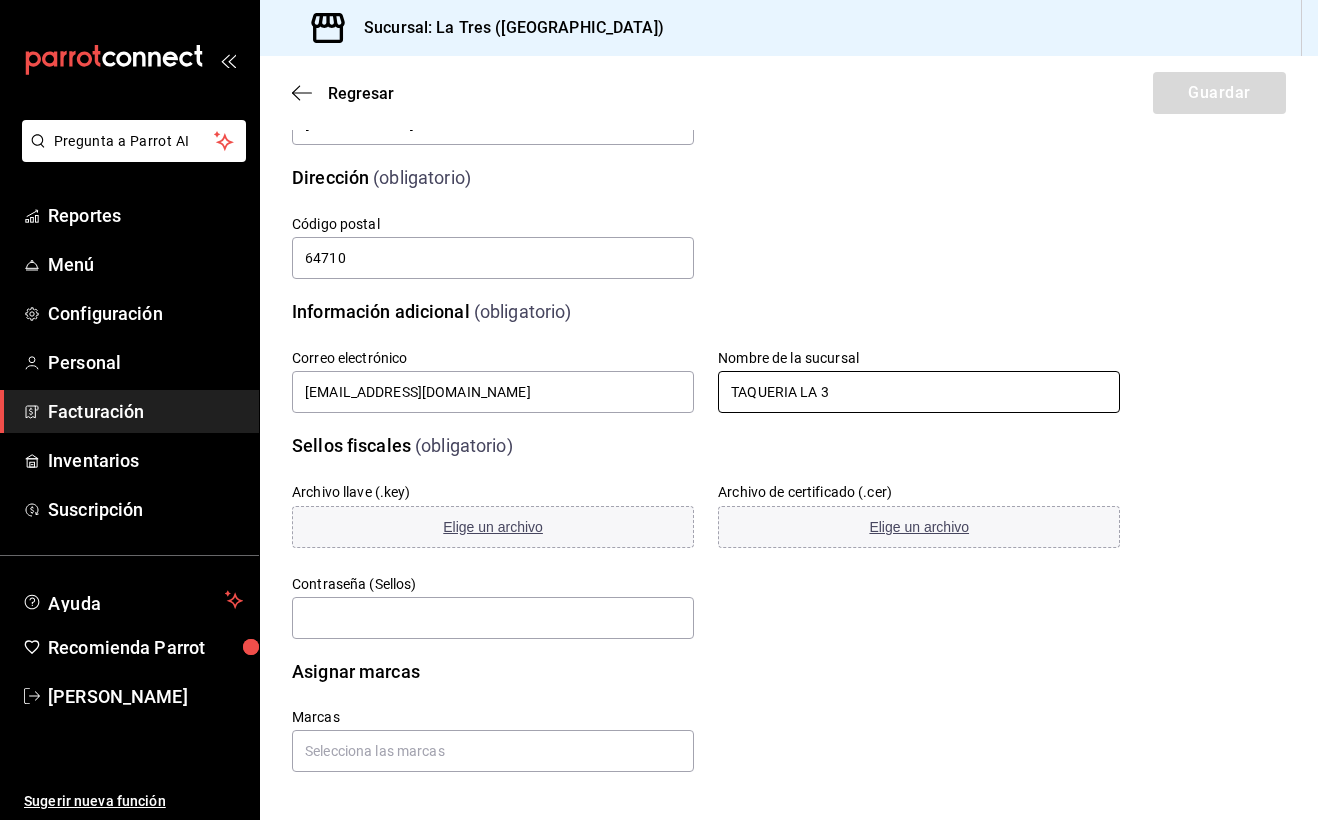 scroll, scrollTop: 290, scrollLeft: 0, axis: vertical 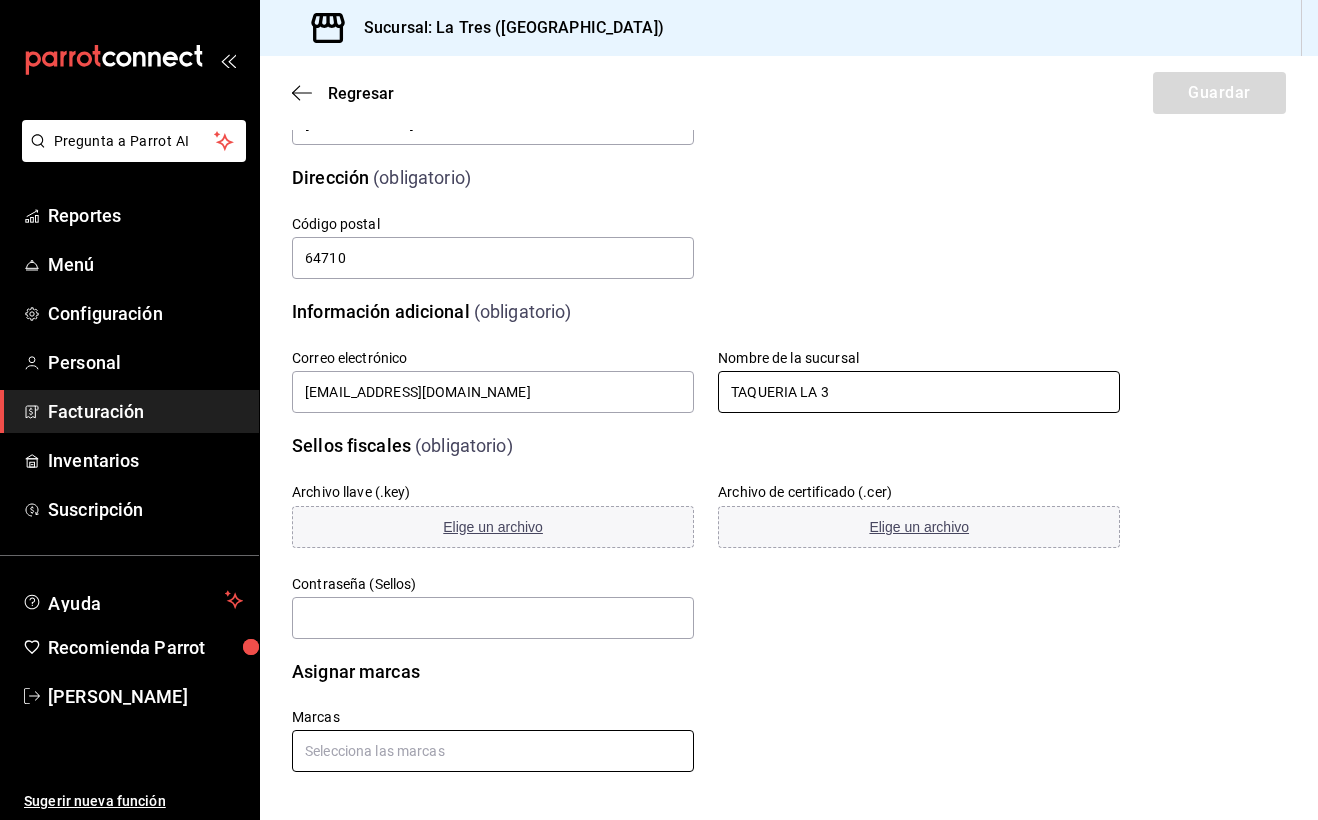 type on "TAQUERIA LA 3" 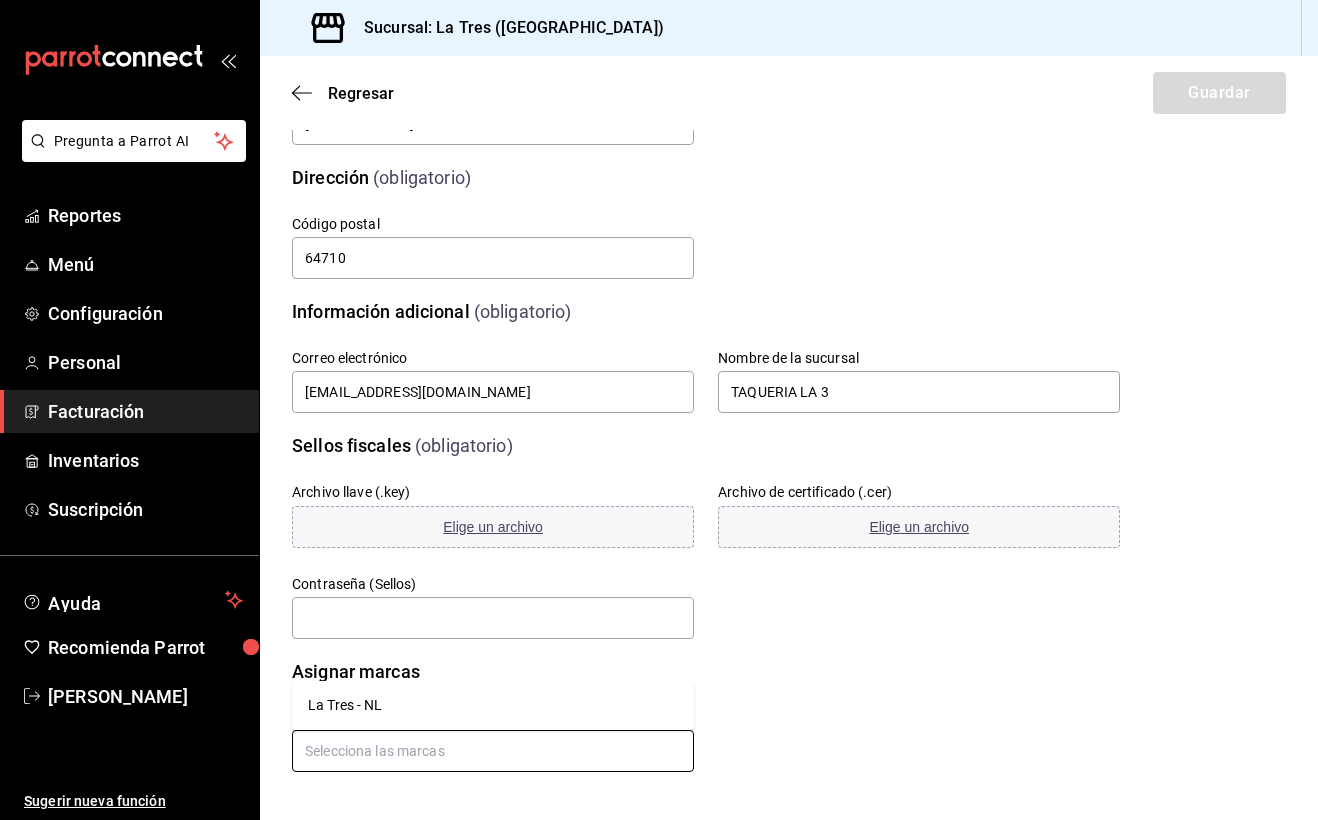 click at bounding box center [493, 751] 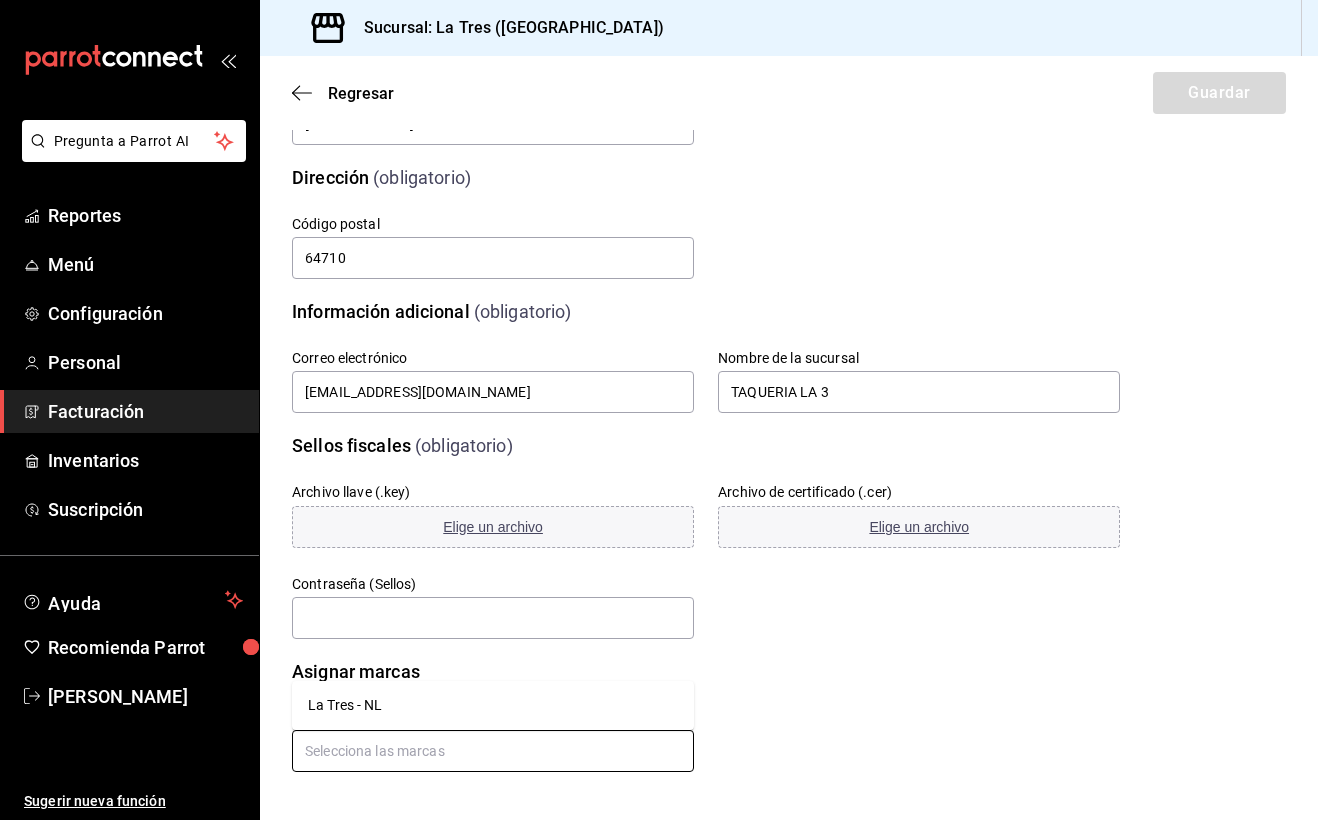 click on "La Tres - NL" at bounding box center (493, 705) 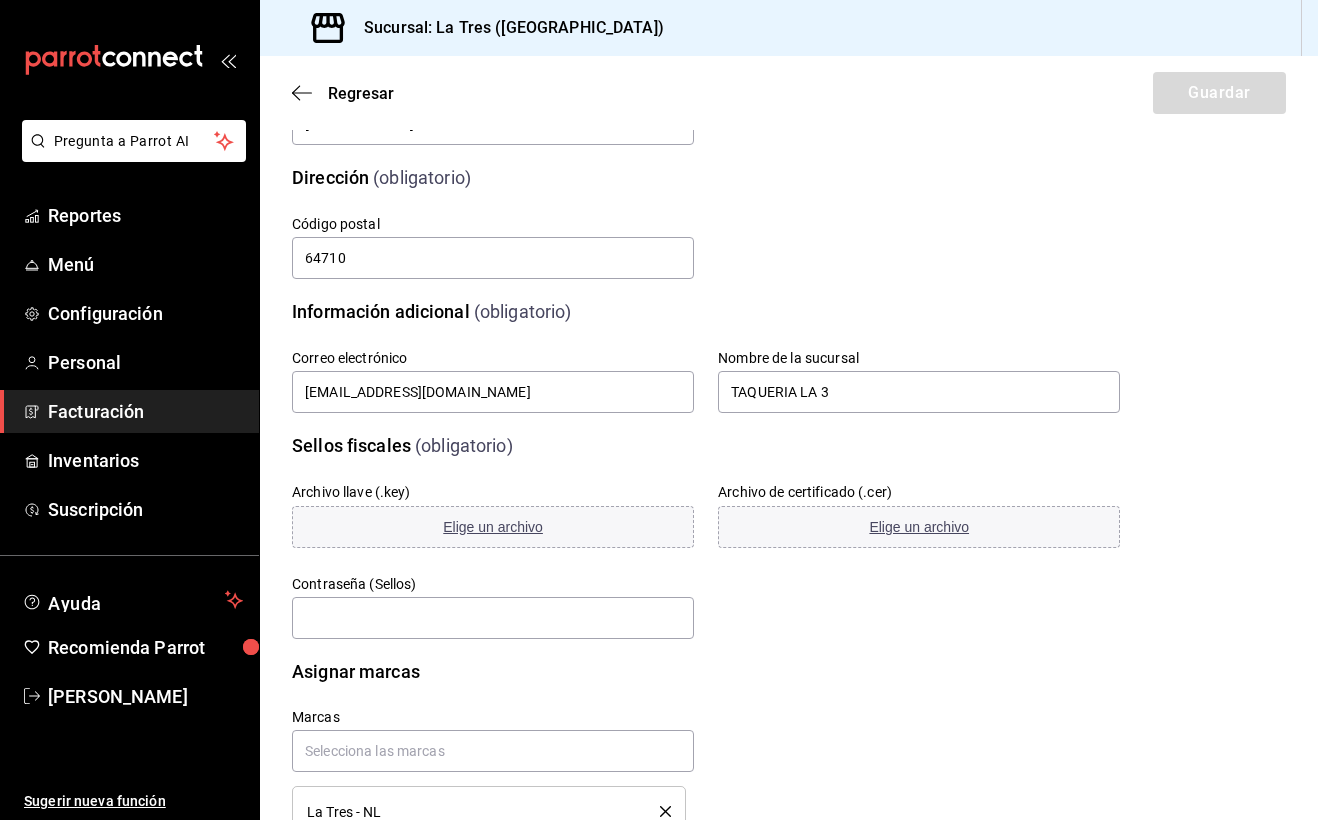 click on "La Tres - NL" at bounding box center (344, 812) 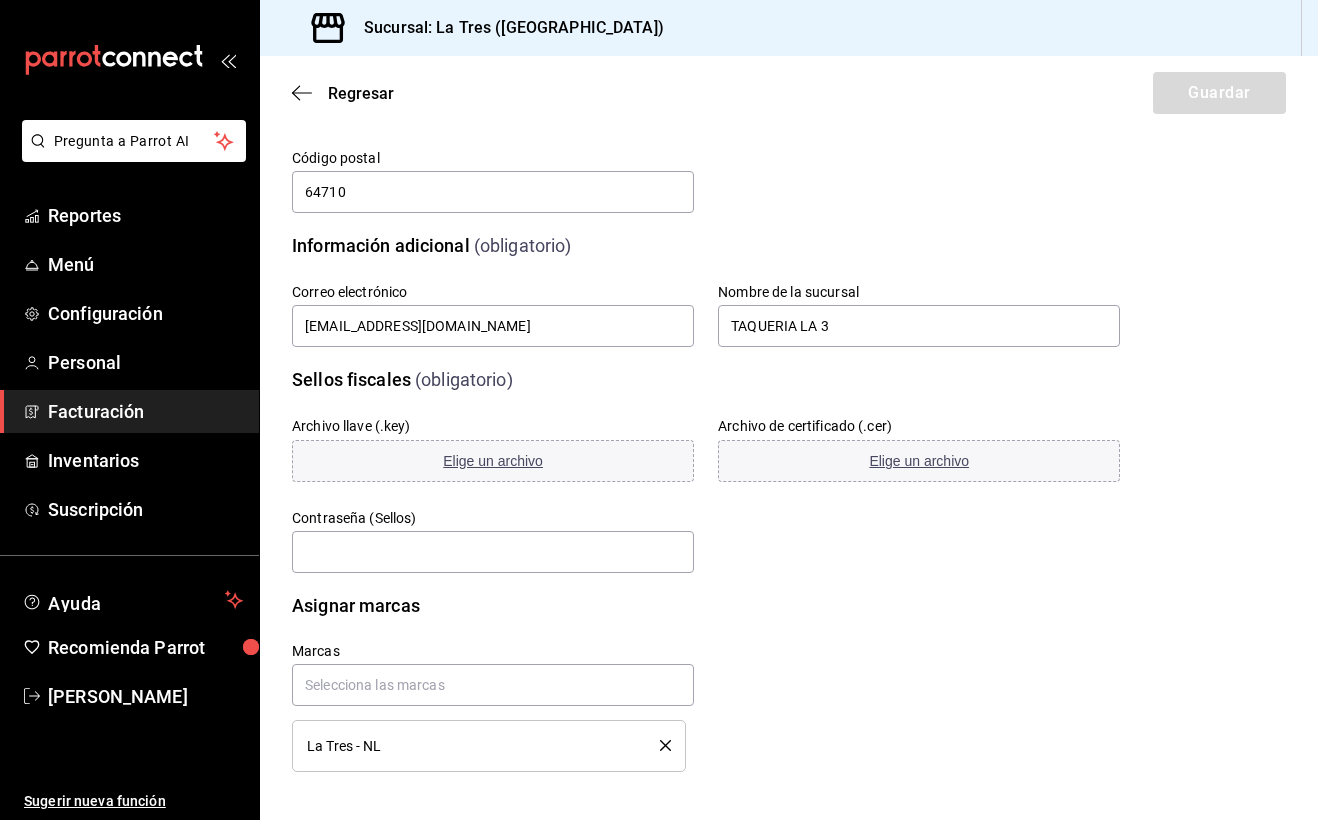 scroll, scrollTop: 356, scrollLeft: 0, axis: vertical 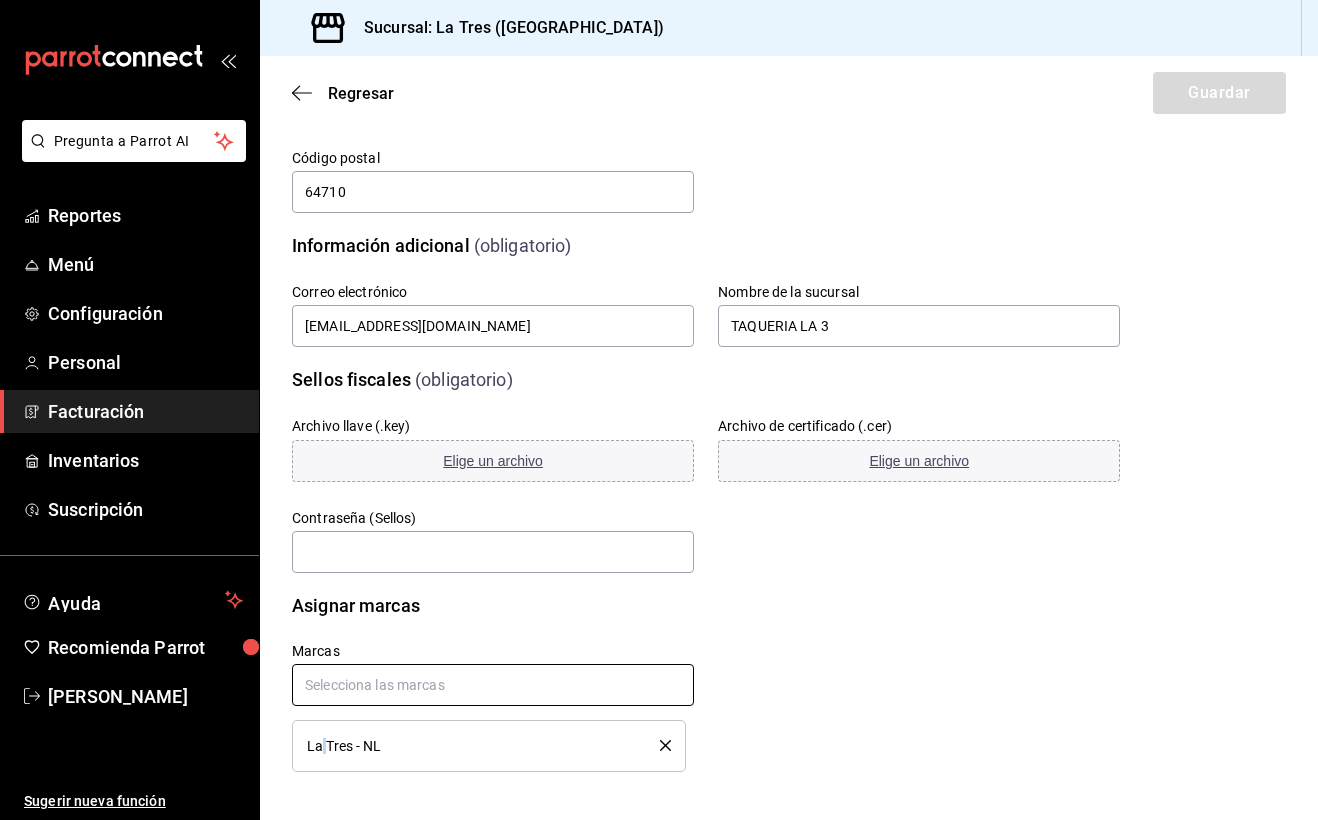 click at bounding box center [493, 685] 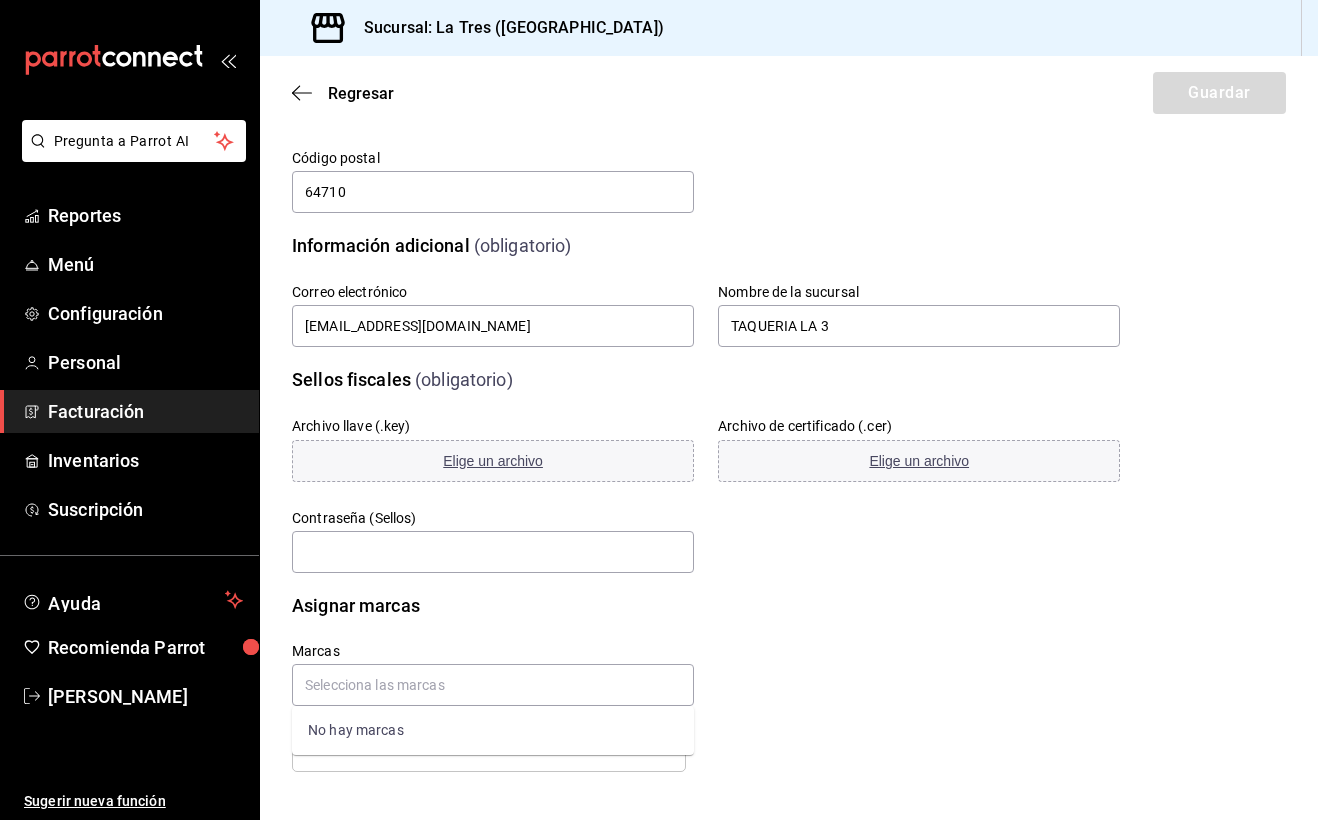 click on "La Tres - NL" at bounding box center (489, 746) 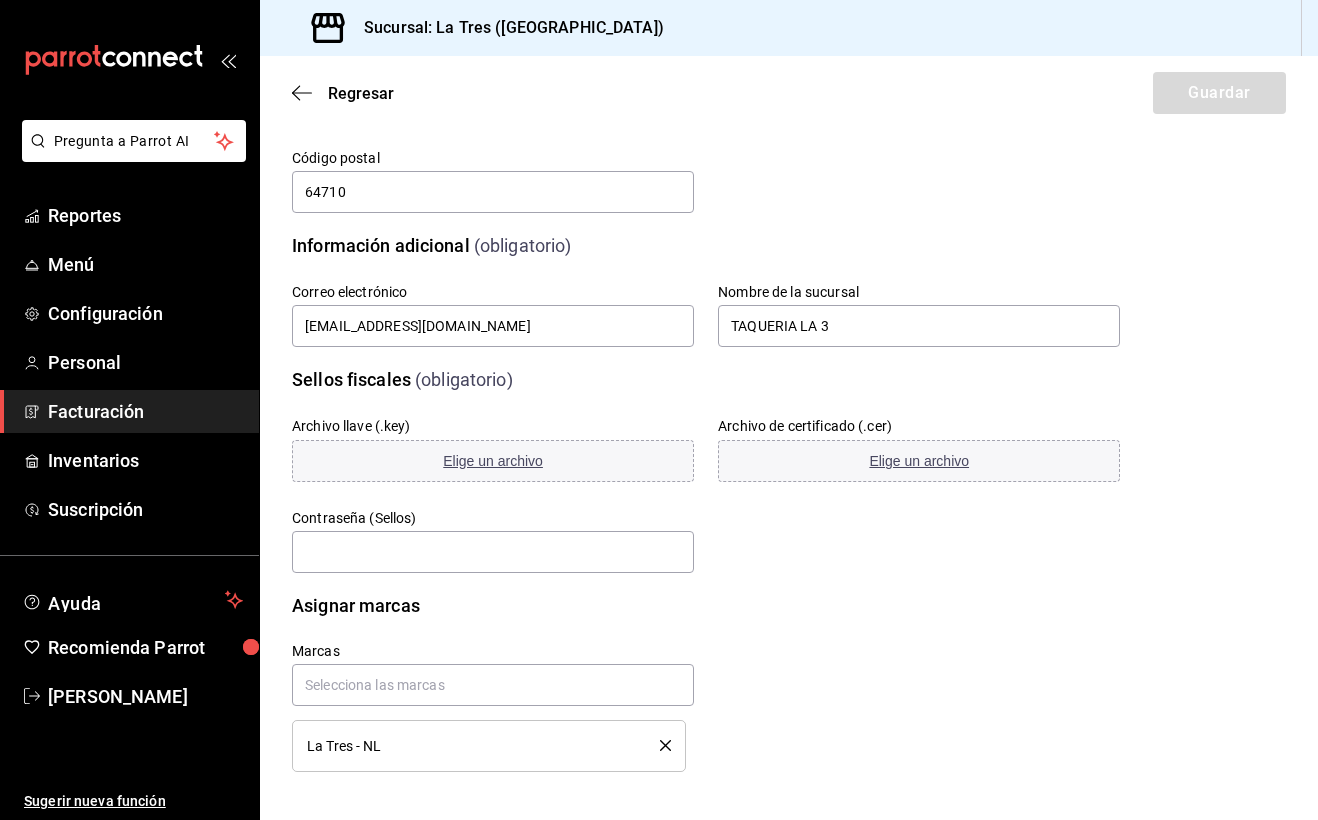 click on "La Tres - NL" at bounding box center (344, 746) 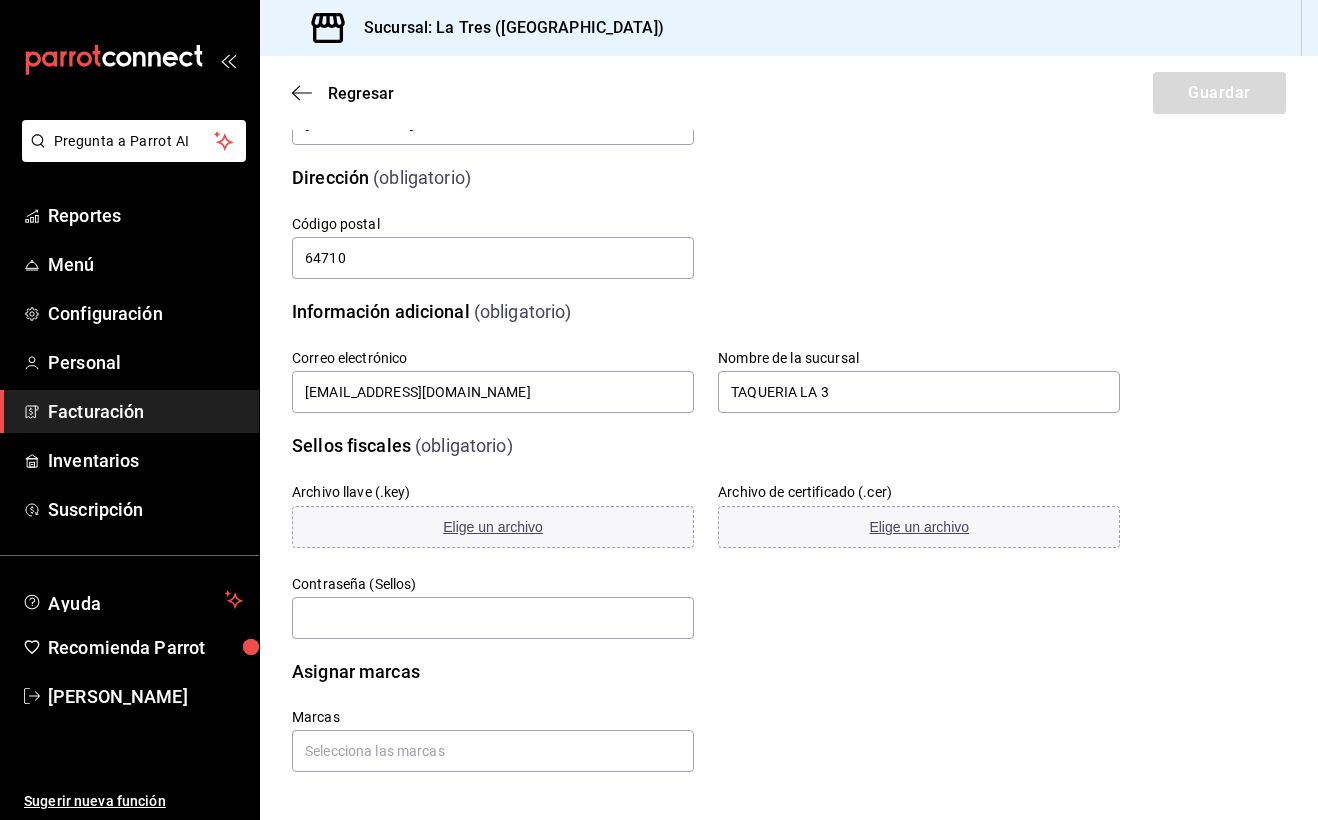 scroll, scrollTop: 290, scrollLeft: 0, axis: vertical 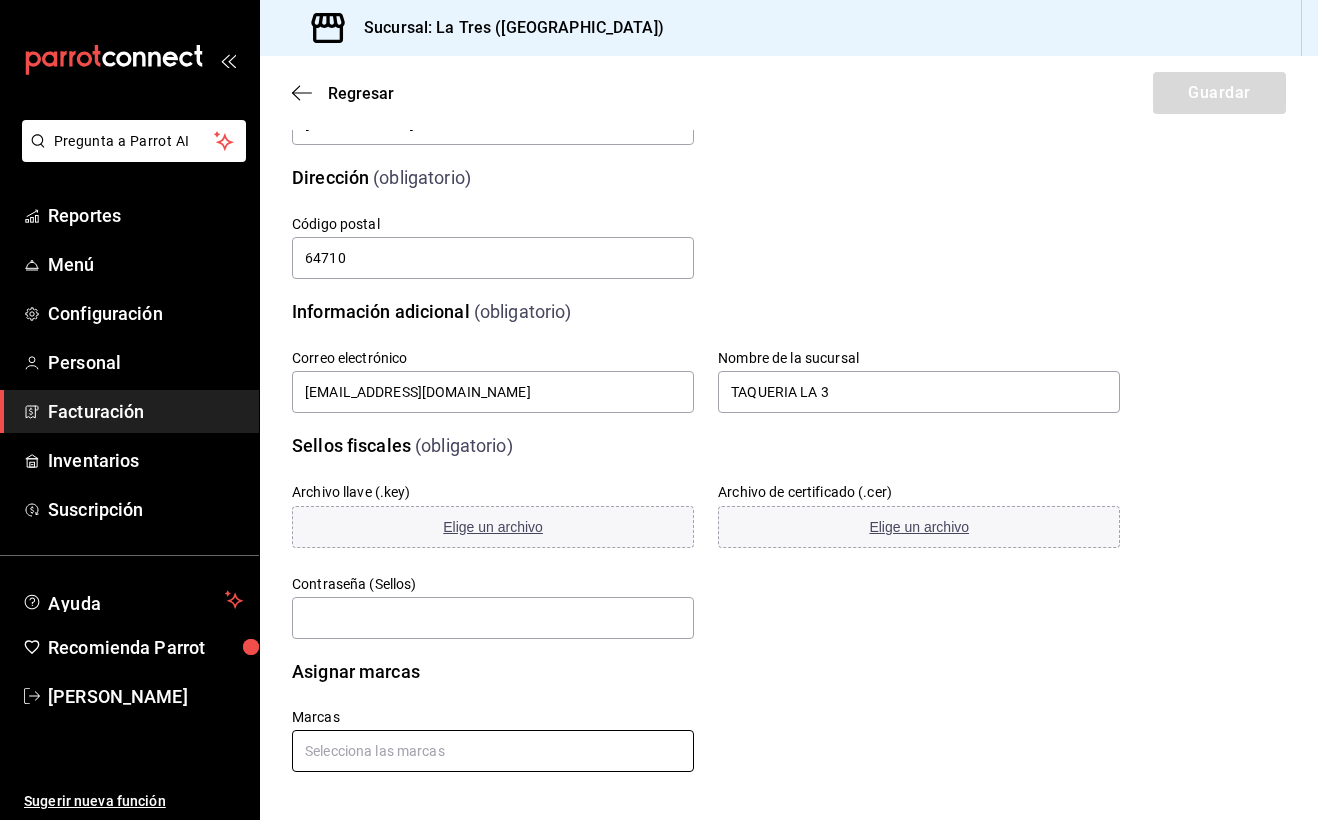click at bounding box center [493, 751] 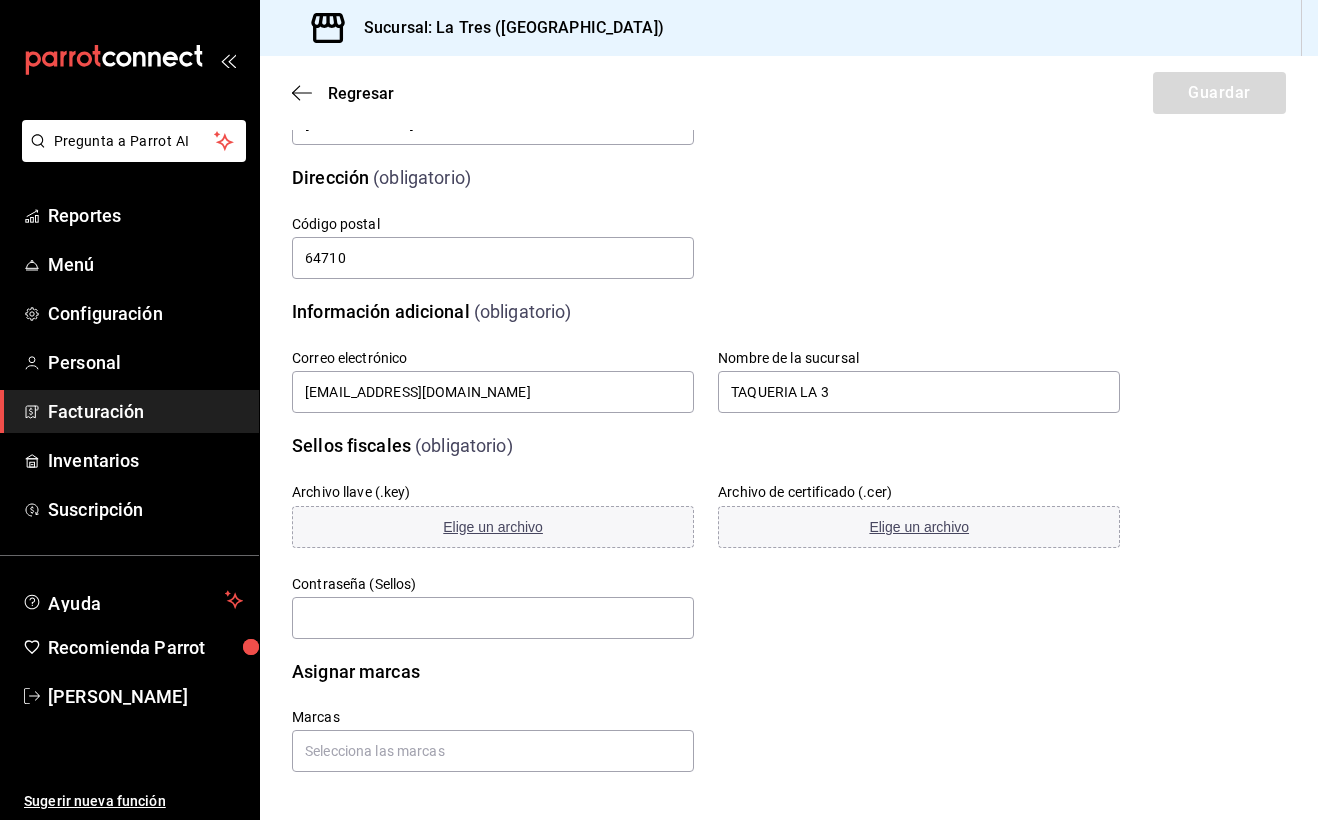 click on "Contraseña (Sellos)" at bounding box center [493, 608] 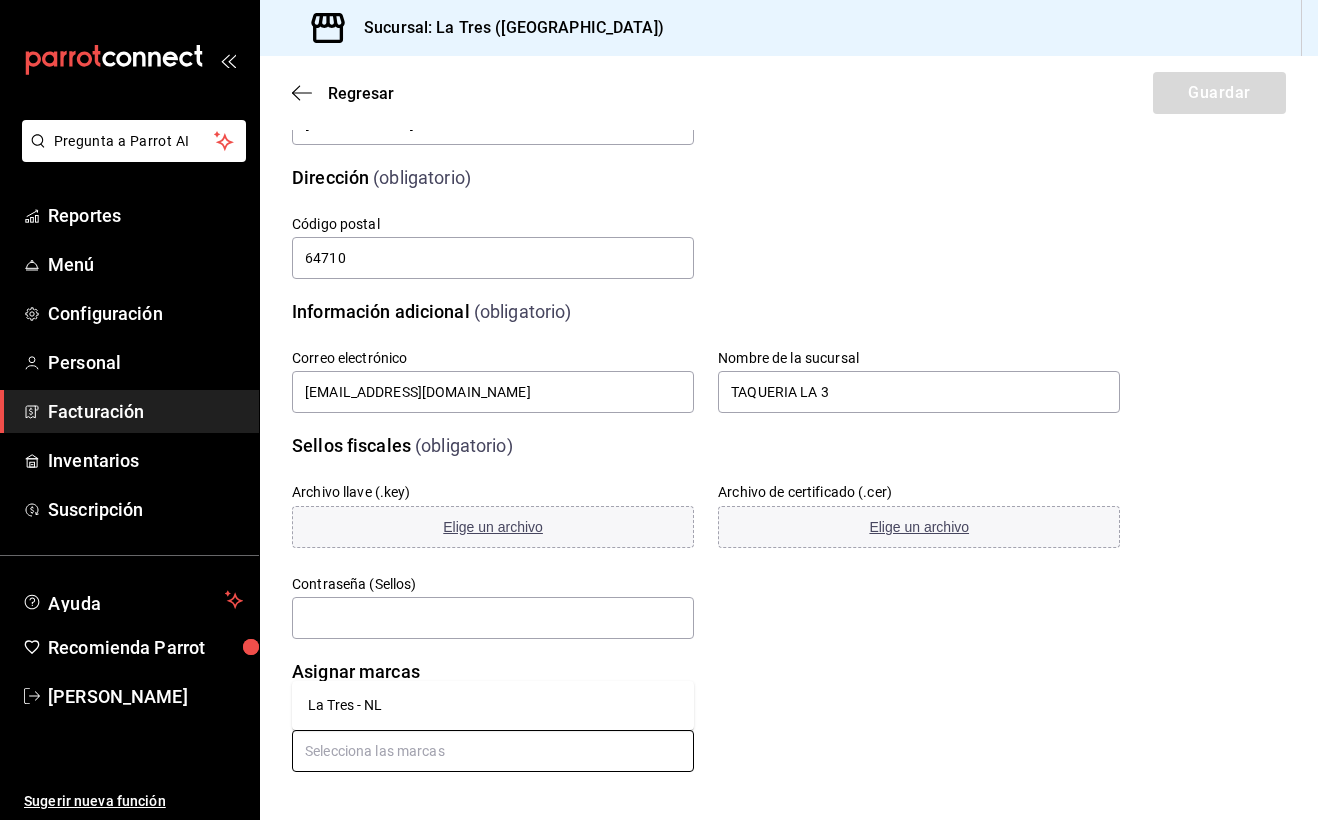 click at bounding box center (493, 751) 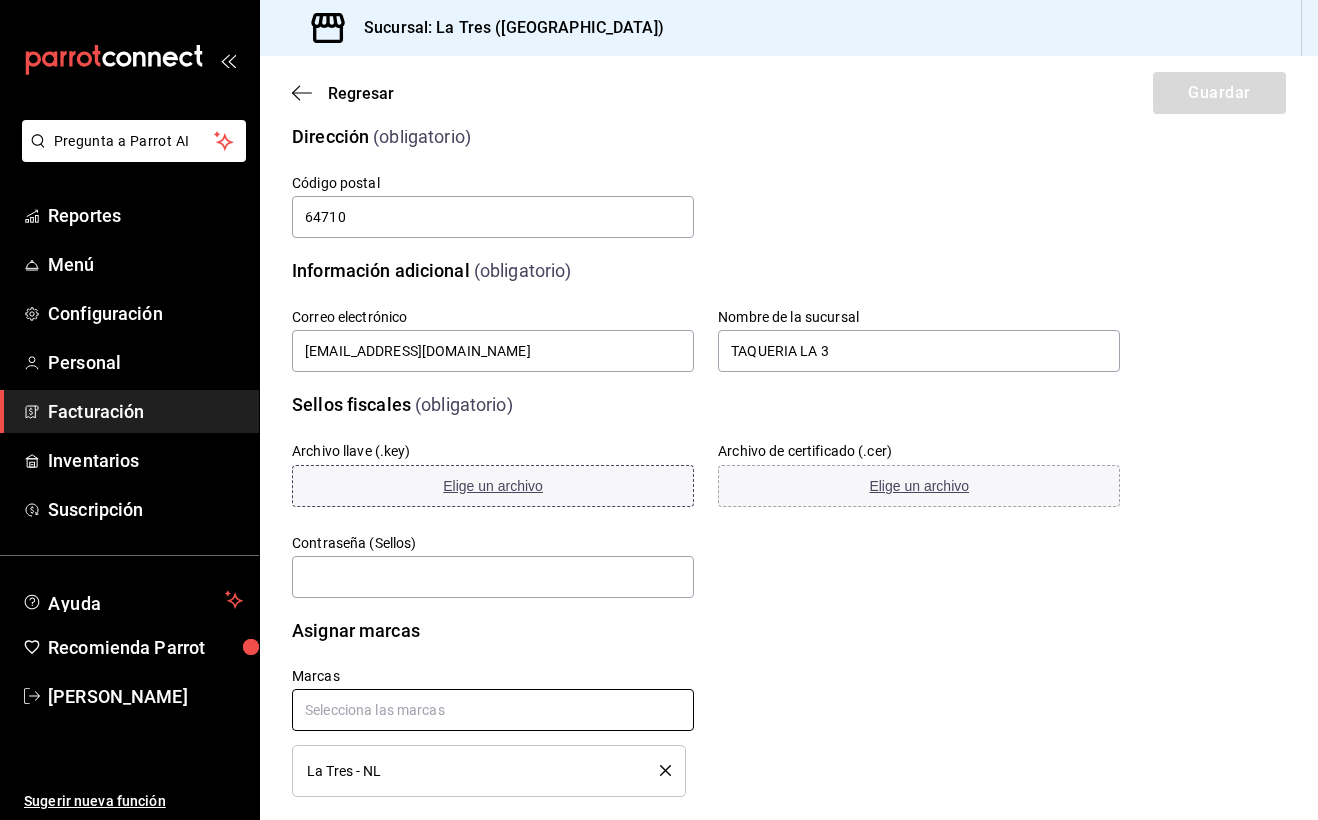 scroll, scrollTop: 336, scrollLeft: 0, axis: vertical 